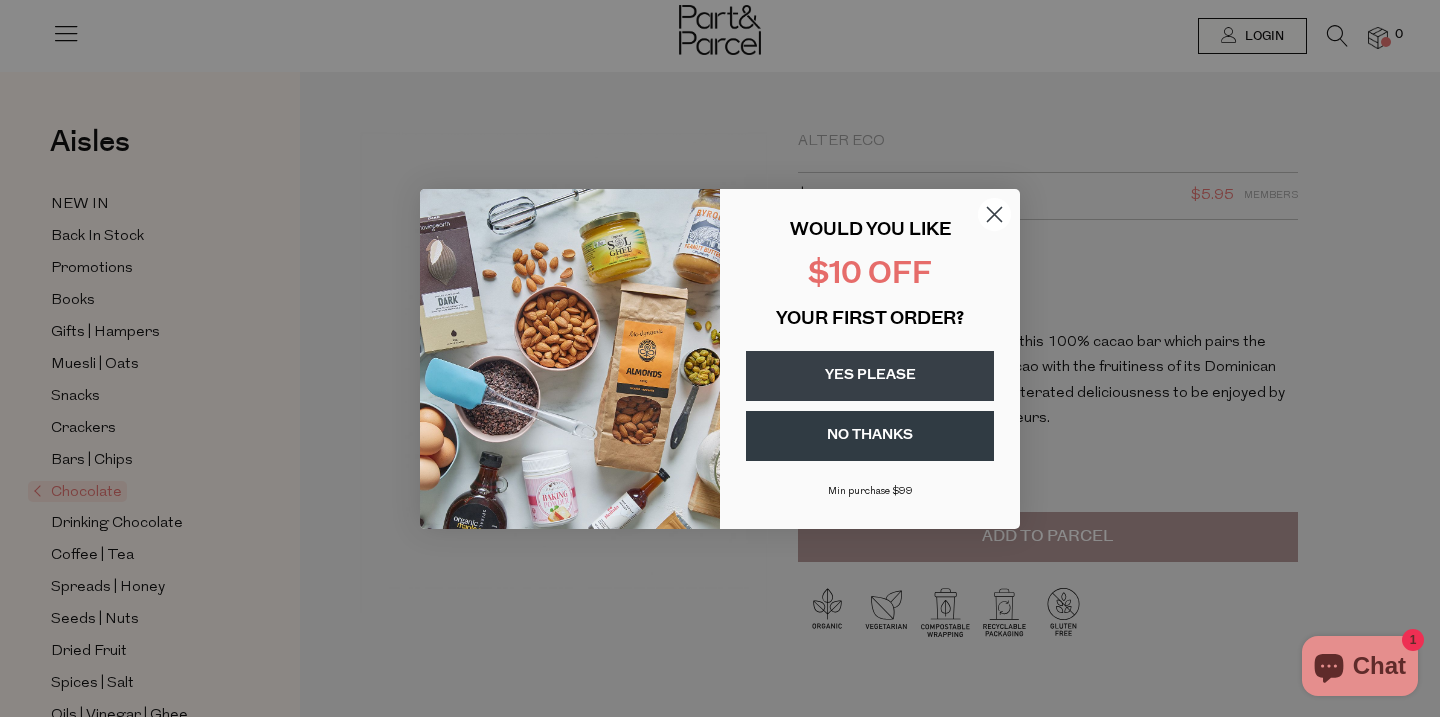 scroll, scrollTop: 0, scrollLeft: 0, axis: both 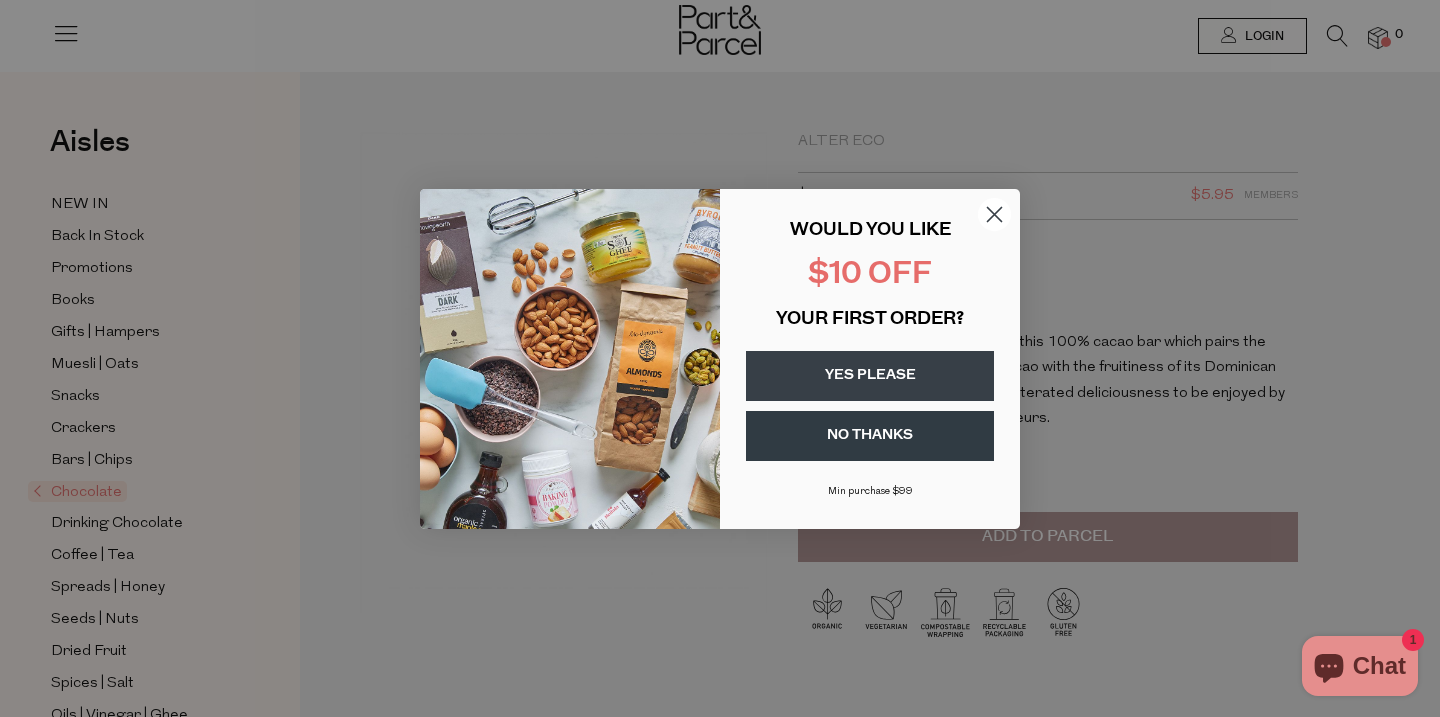 click 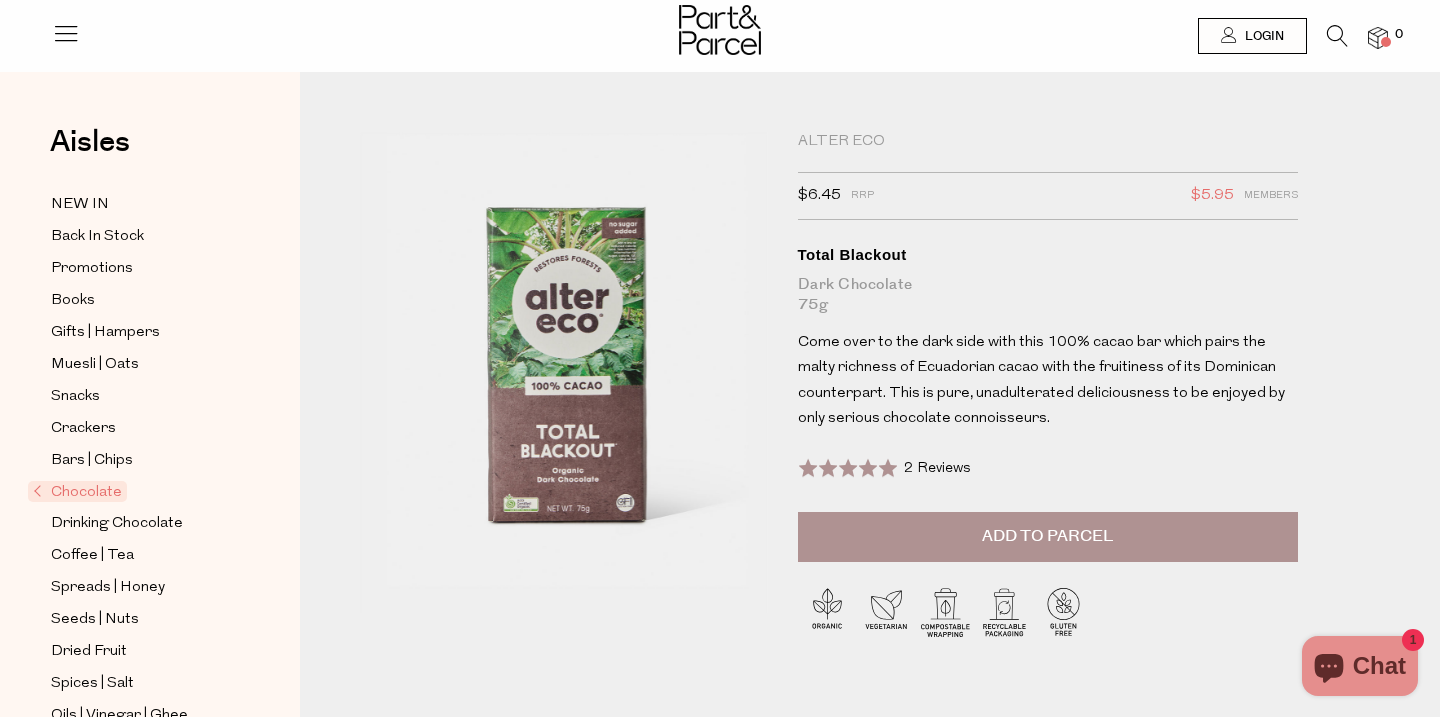 scroll, scrollTop: 0, scrollLeft: 0, axis: both 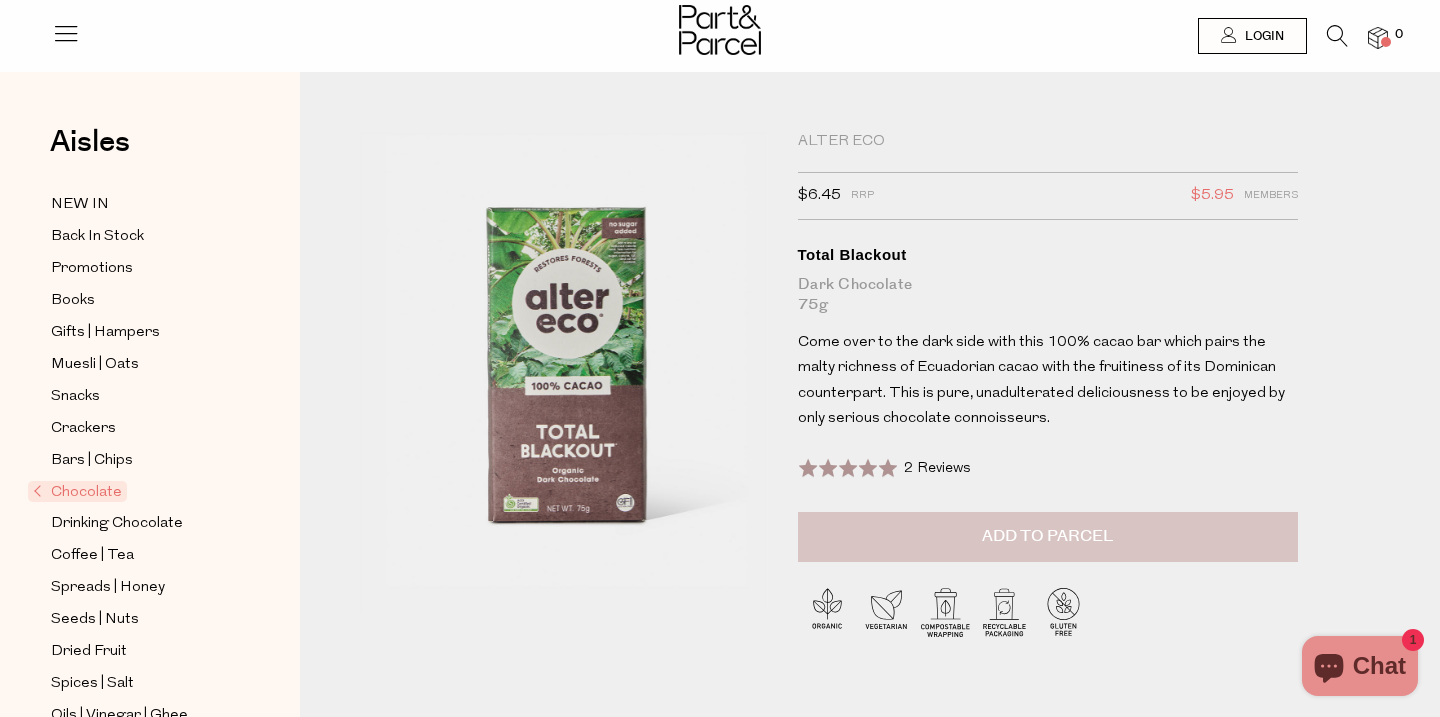 click on "Add to Parcel" at bounding box center (1048, 537) 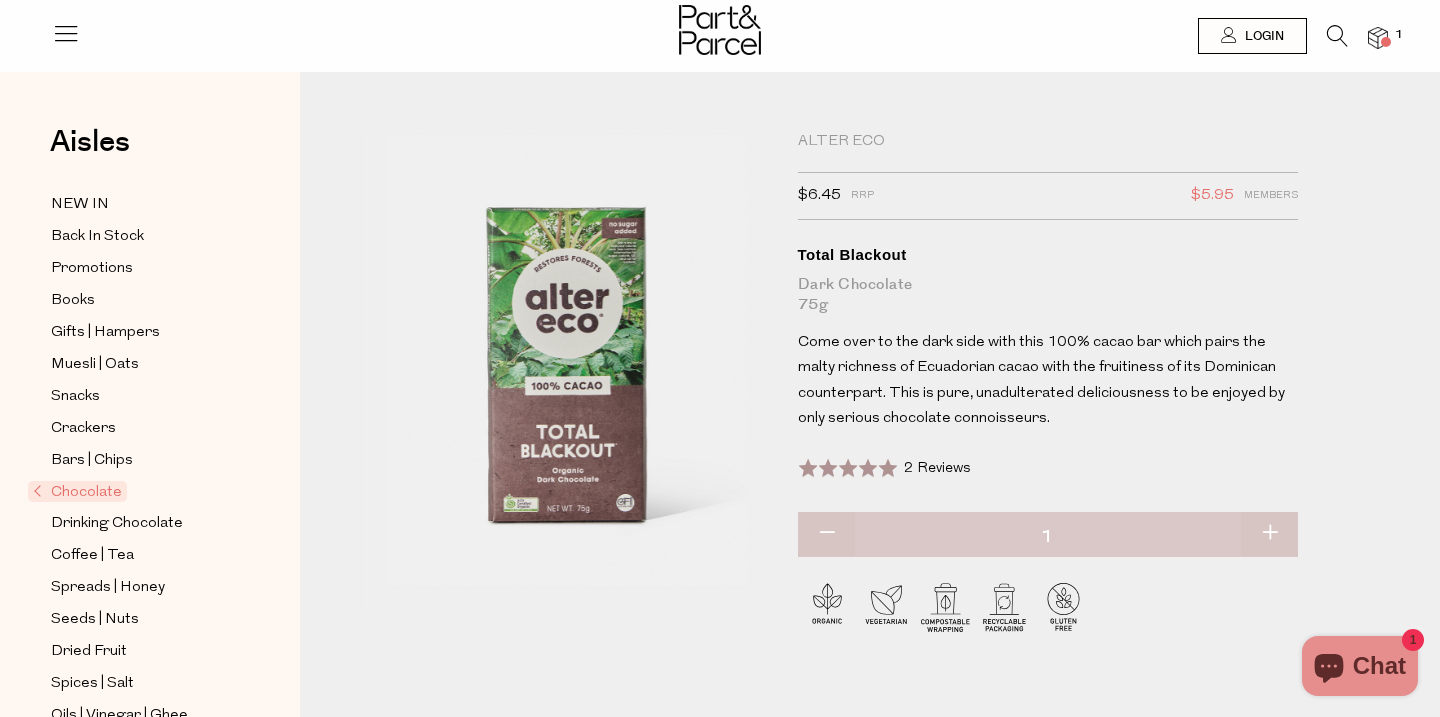 click at bounding box center (1378, 38) 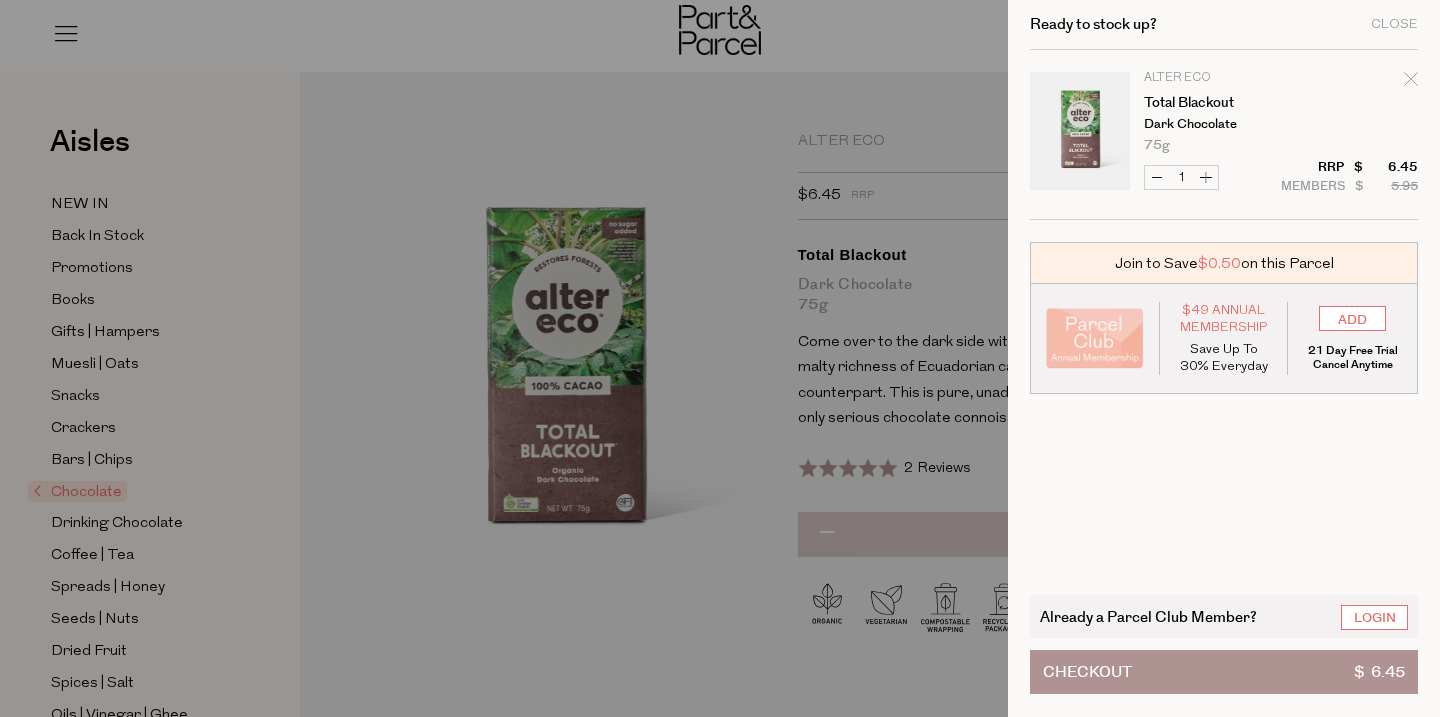 click on "Increase Total Blackout" at bounding box center (1206, 177) 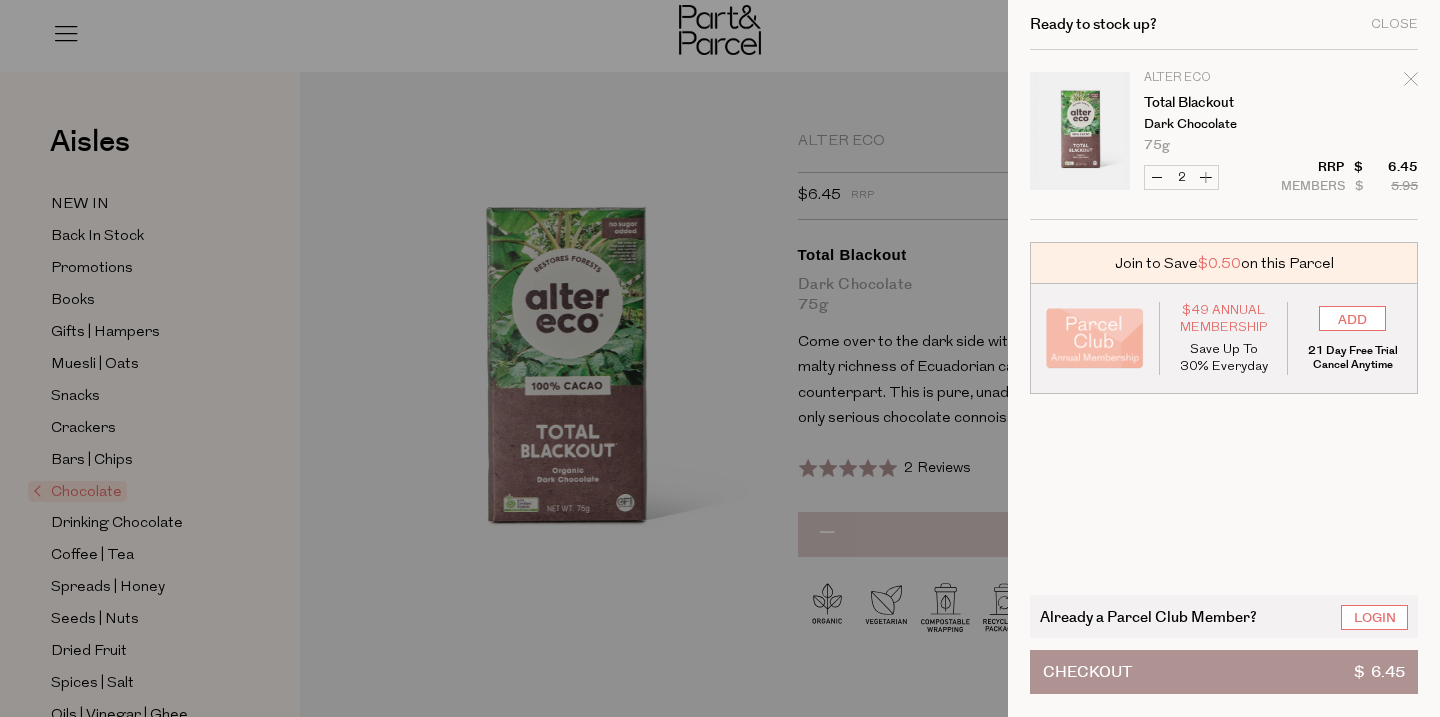 type on "2" 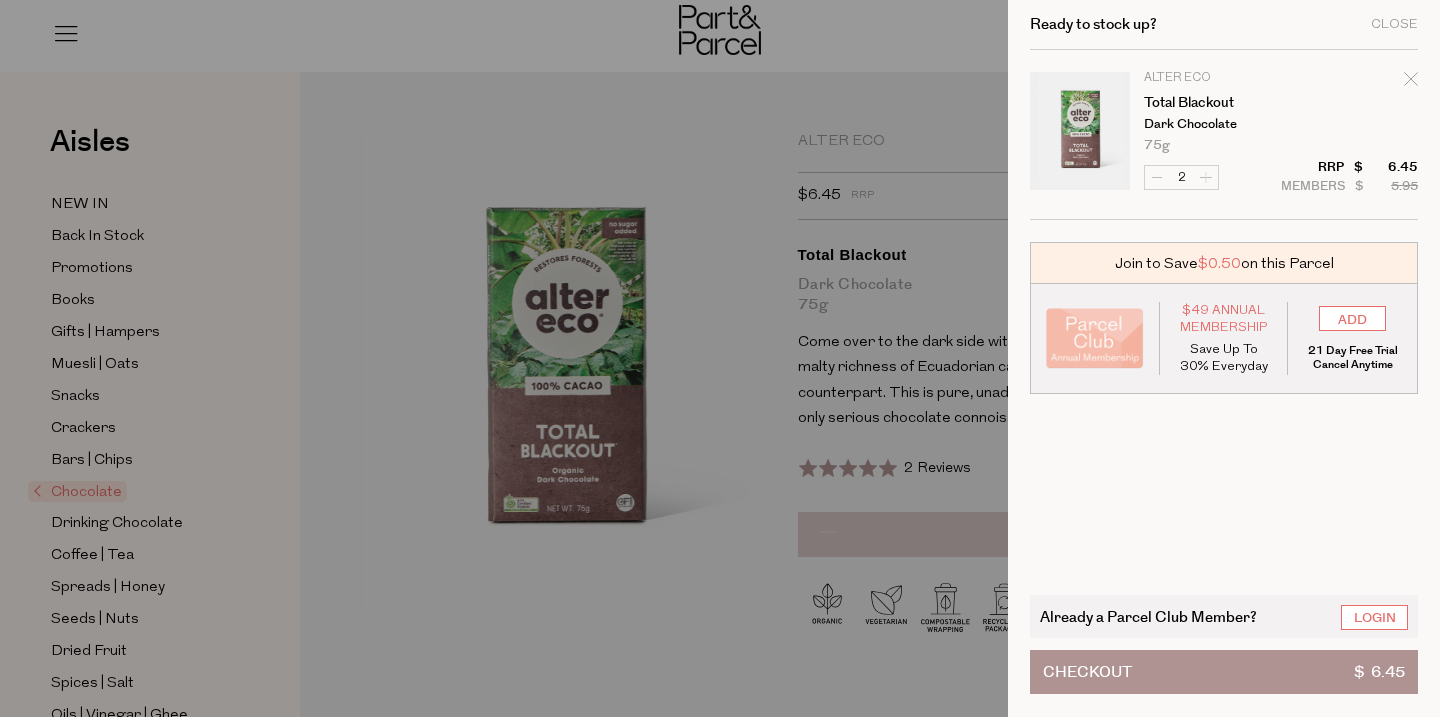 click on "Image
Product
Total
Qty
Alter Eco
Total Blackout
Dark Chocolate
75g
Only 54 Available
2 $ $ 5.95" at bounding box center [1224, 135] 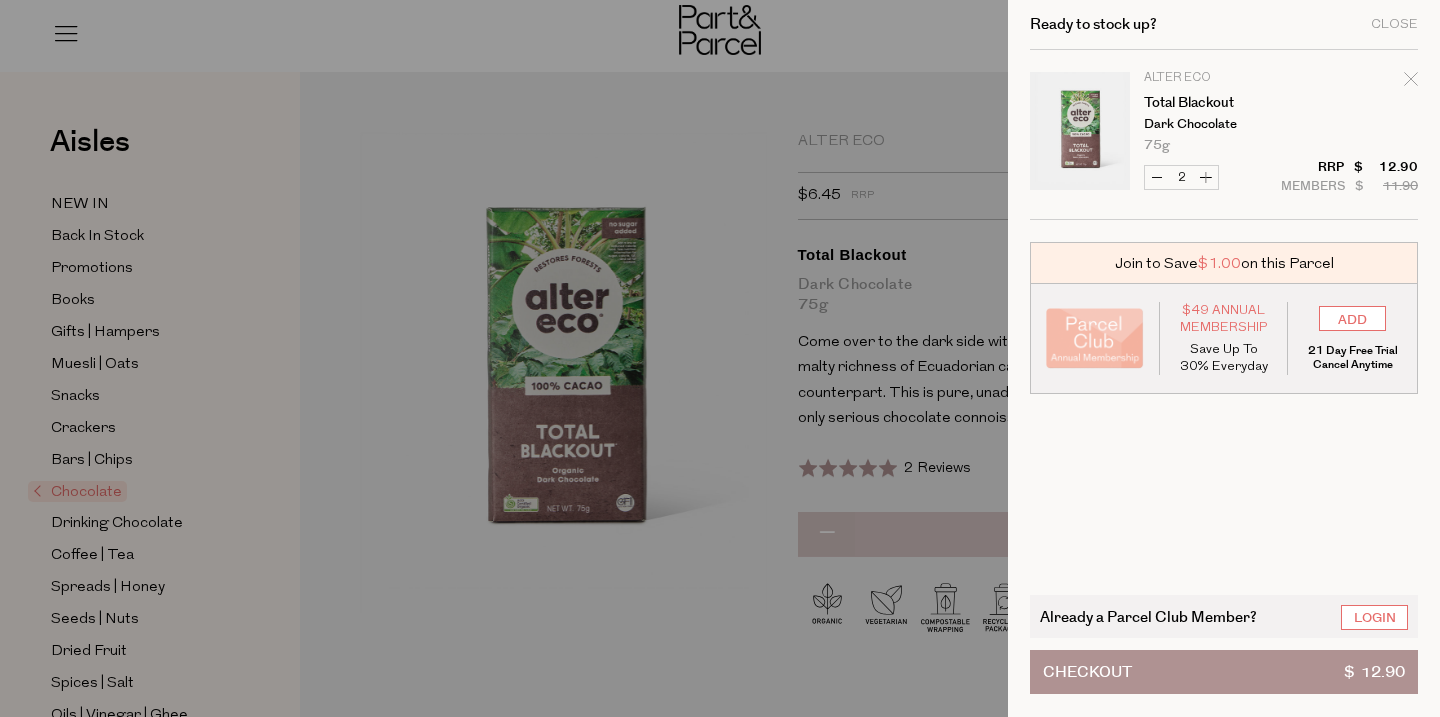 click on "Increase Total Blackout" at bounding box center (1206, 177) 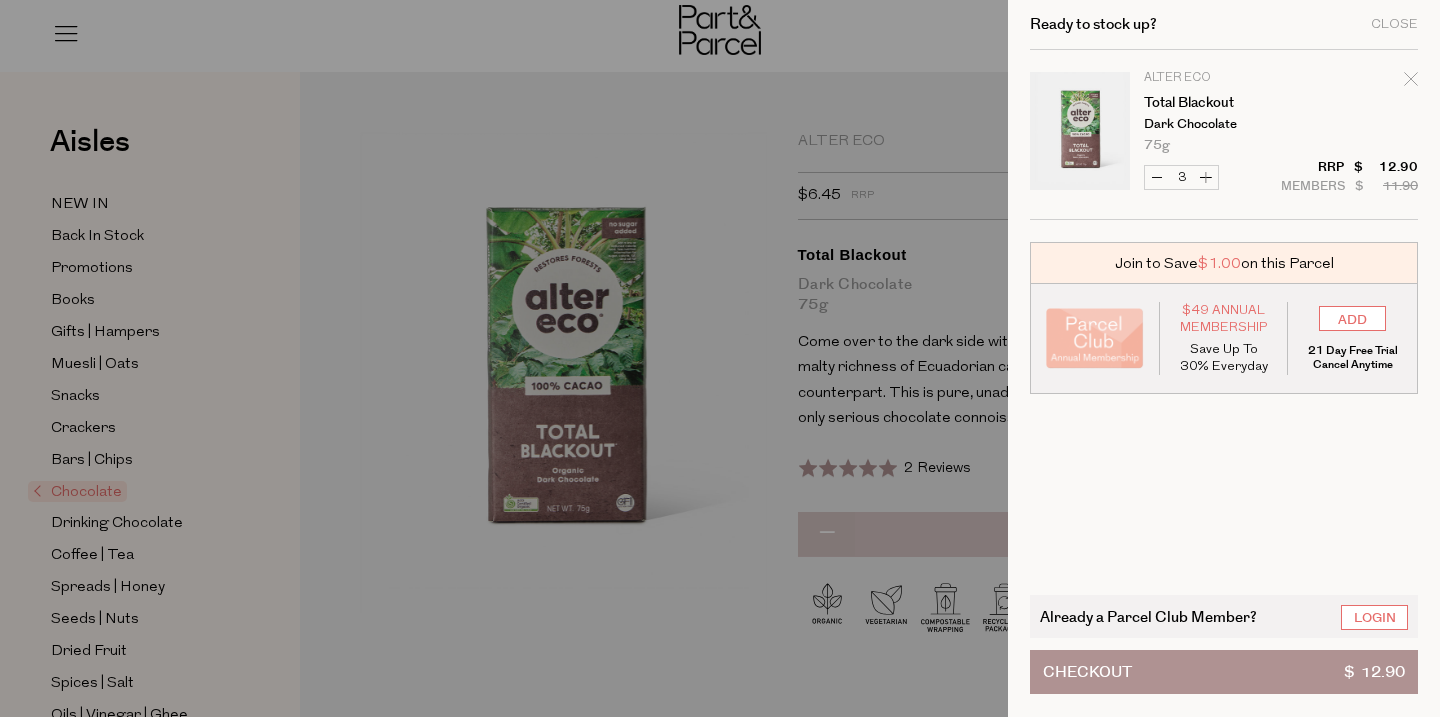 type on "3" 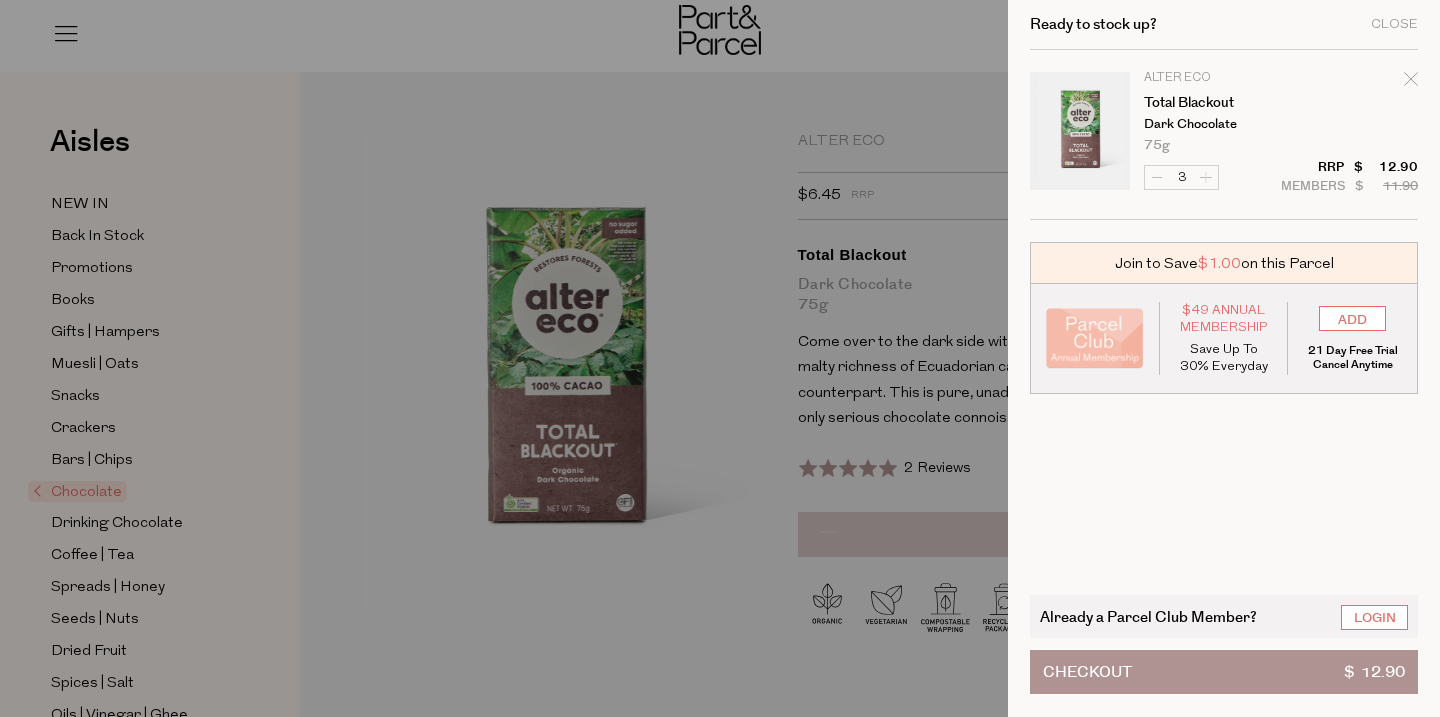 click on "Image
Product
Total
Qty
Alter Eco
Total Blackout
Dark Chocolate
75g
Only 54 Available
3 $ $ 11.90" at bounding box center (1224, 135) 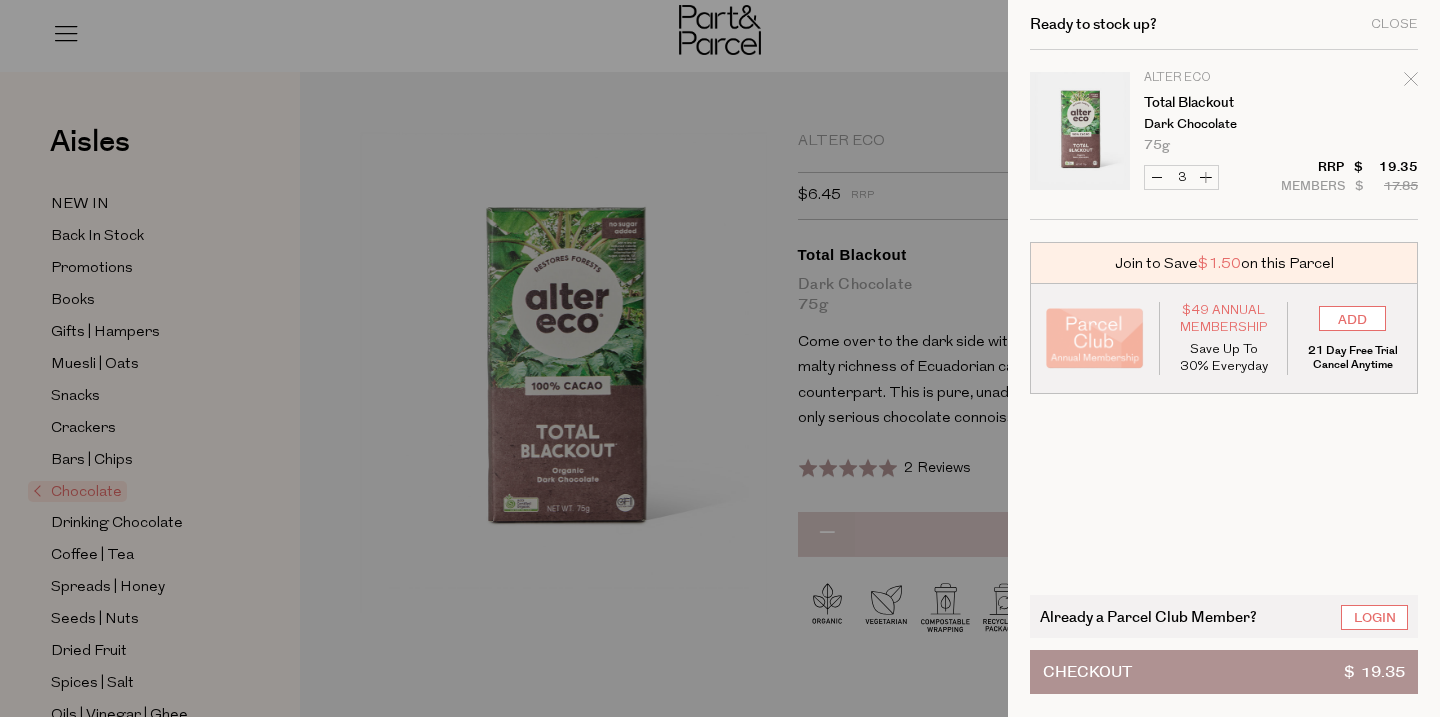 click on "Increase Total Blackout" at bounding box center [1206, 177] 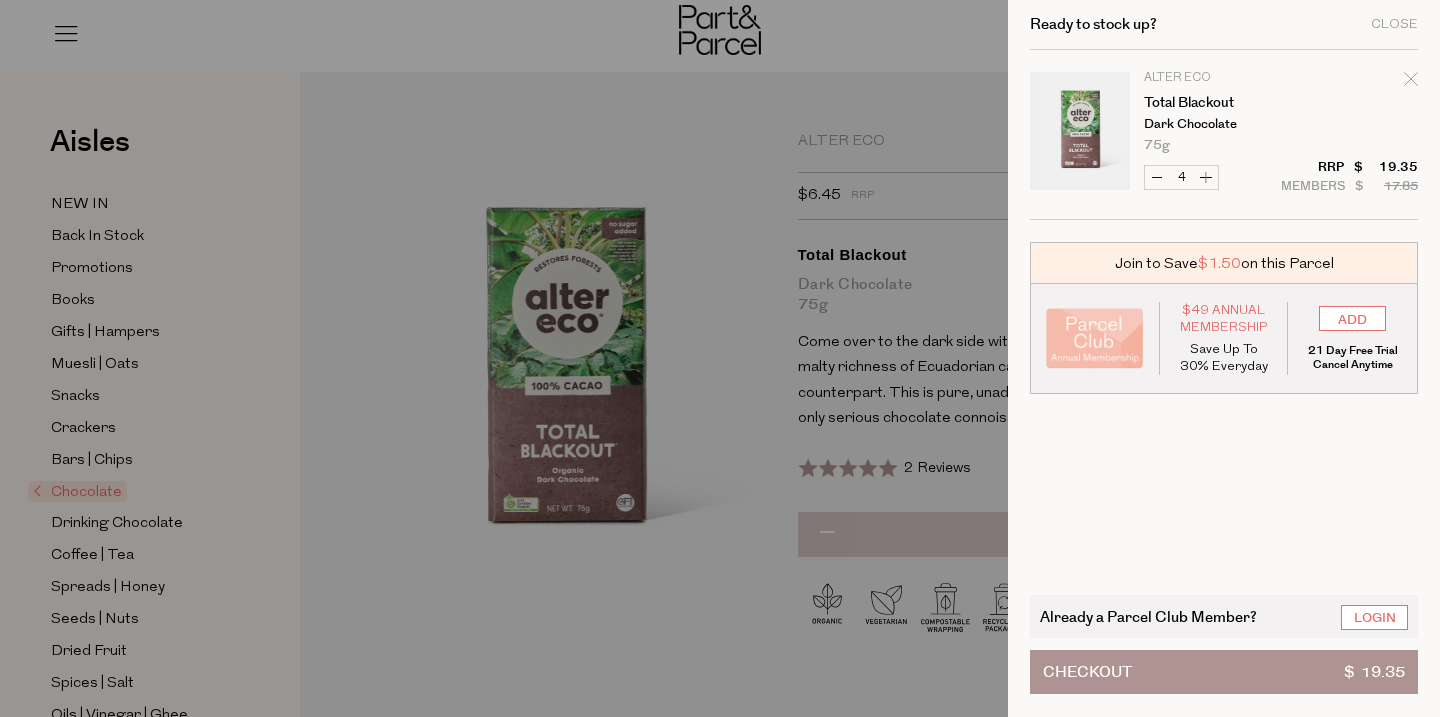 type on "4" 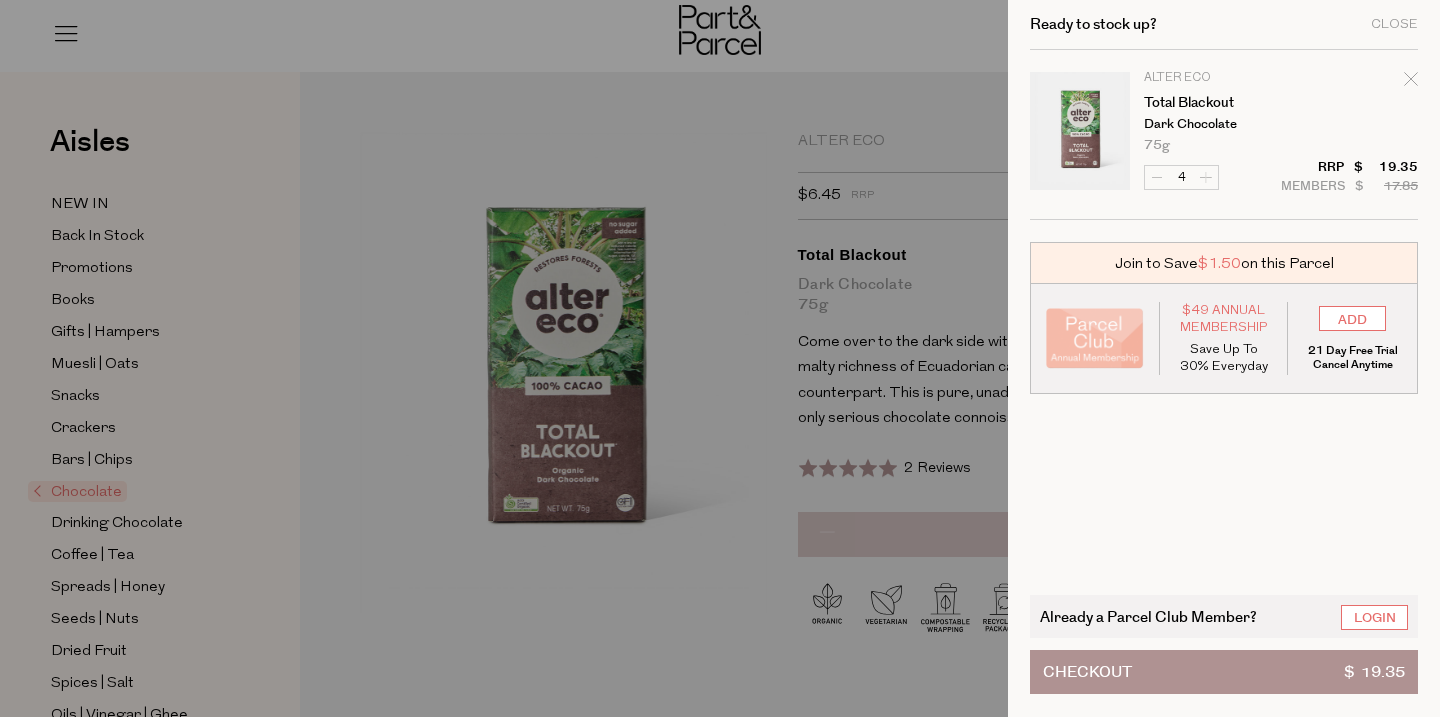 click on "Image
Product
Total
Qty
Alter Eco
Total Blackout
Dark Chocolate
75g
Only 54 Available
4 $ $ 17.85" at bounding box center [1224, 135] 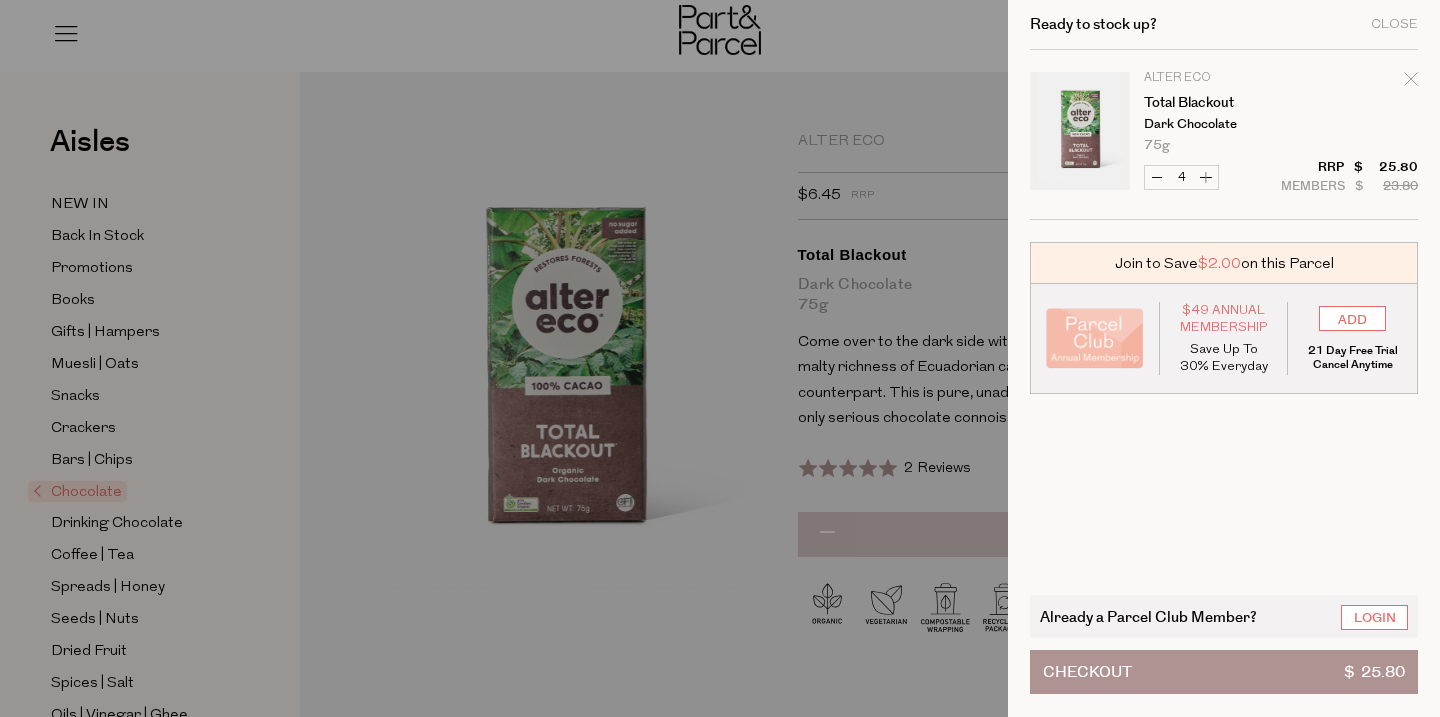 click on "Increase Total Blackout" at bounding box center (1206, 177) 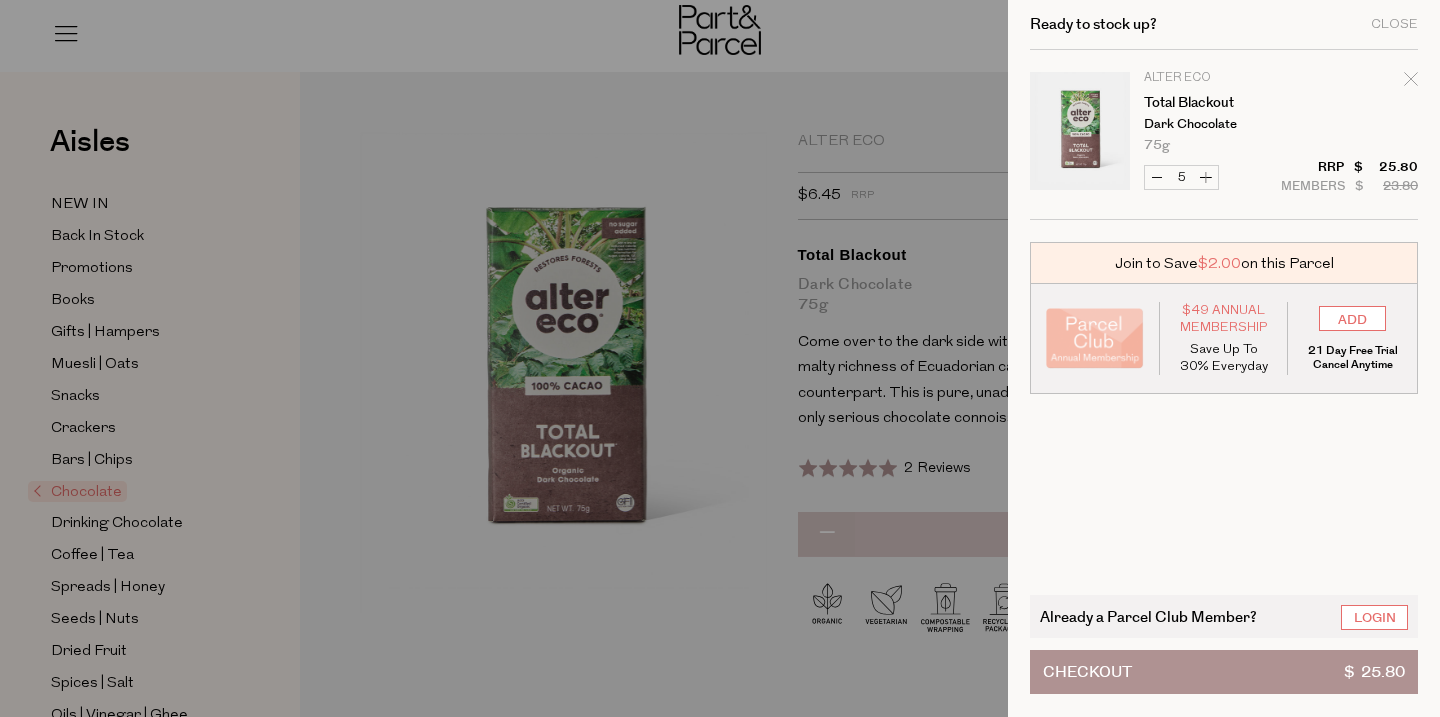 type on "5" 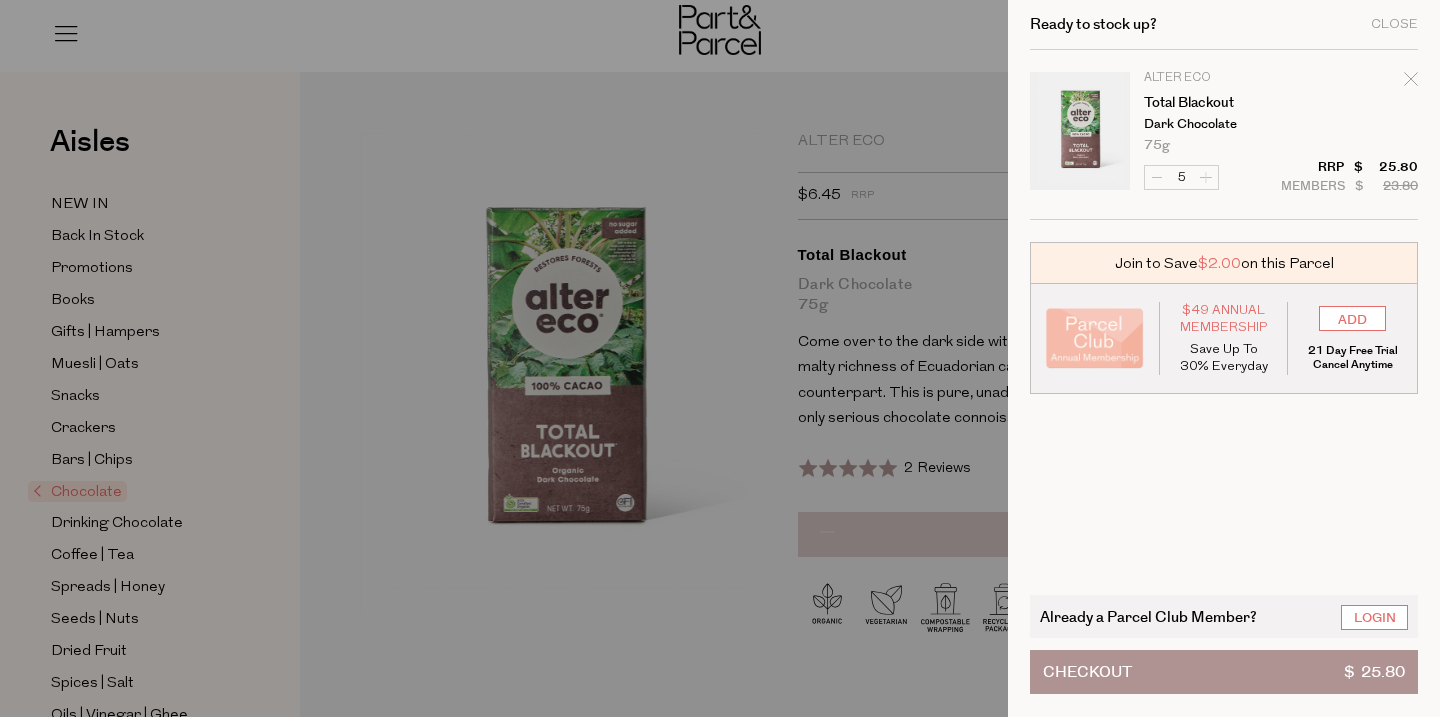 click on "Image
Product
Total
Qty
Alter Eco
Total Blackout
Dark Chocolate
75g
Only 54 Available
5 $ $ 23.80" at bounding box center (1224, 135) 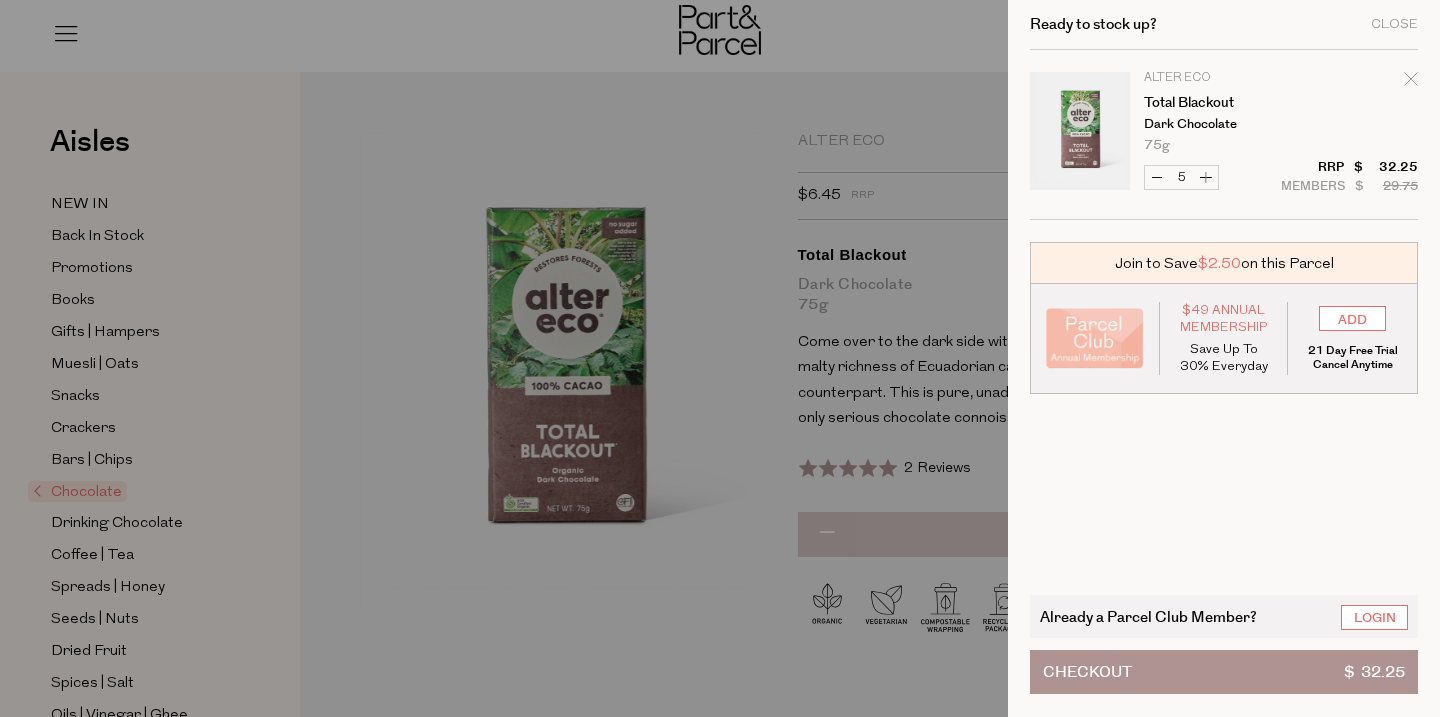 click on "Increase Total Blackout" at bounding box center (1206, 177) 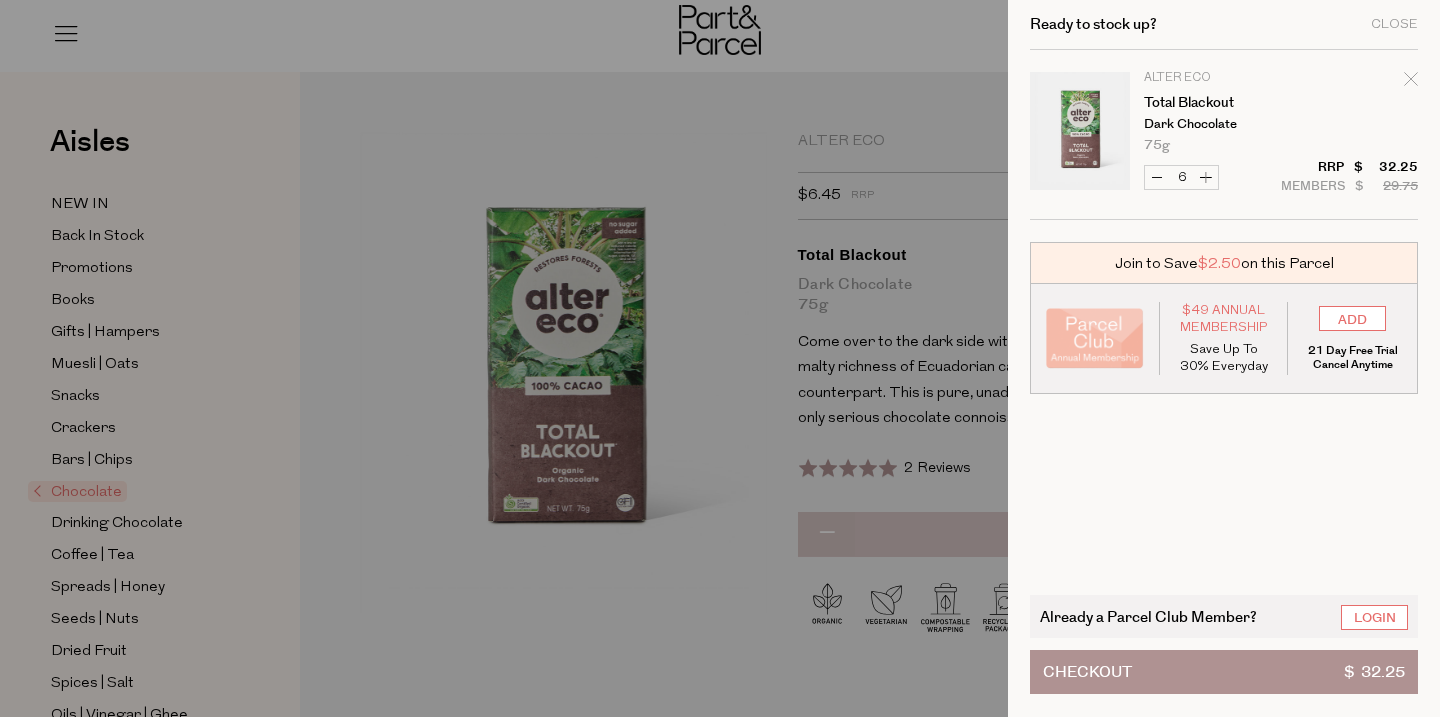 type on "6" 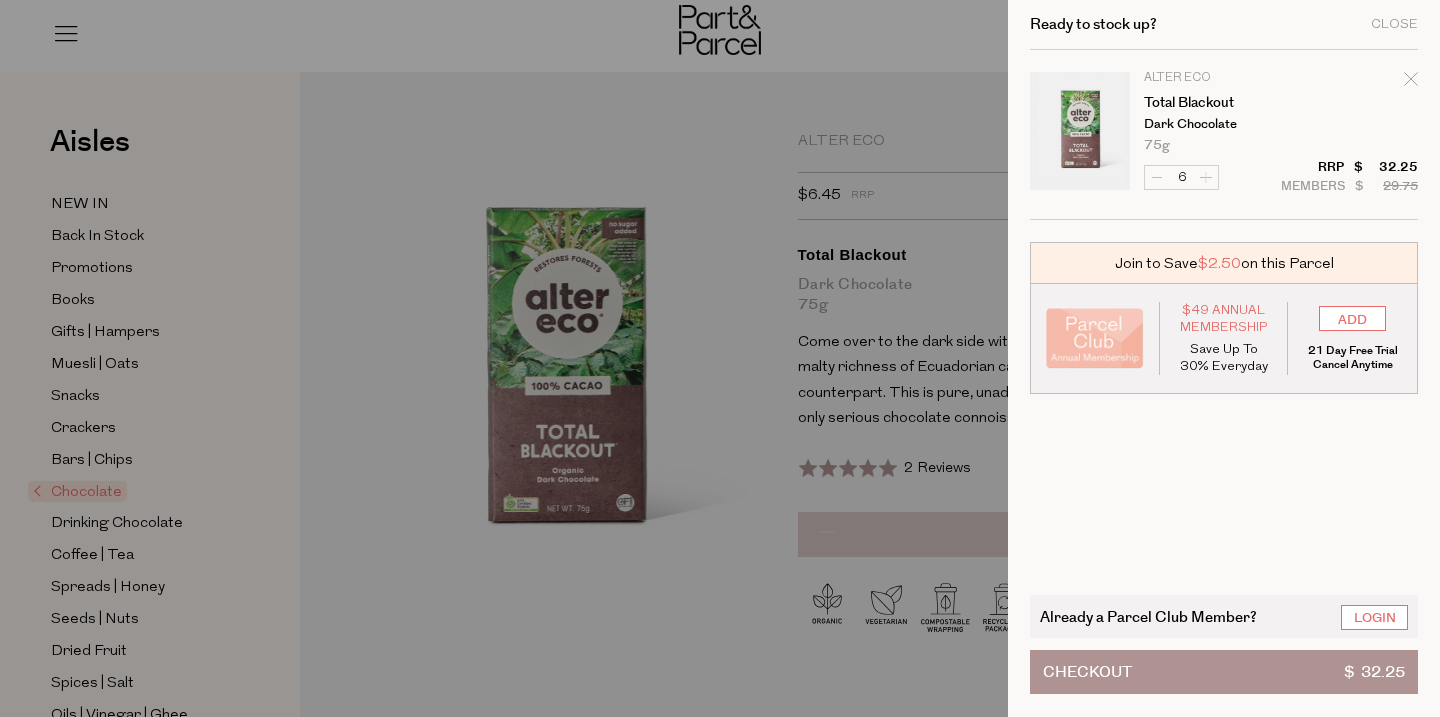 click on "Image
Product
Total
Qty
Alter Eco
Total Blackout
Dark Chocolate
75g
Only 54 Available
6 $ $ 29.75" at bounding box center [1224, 135] 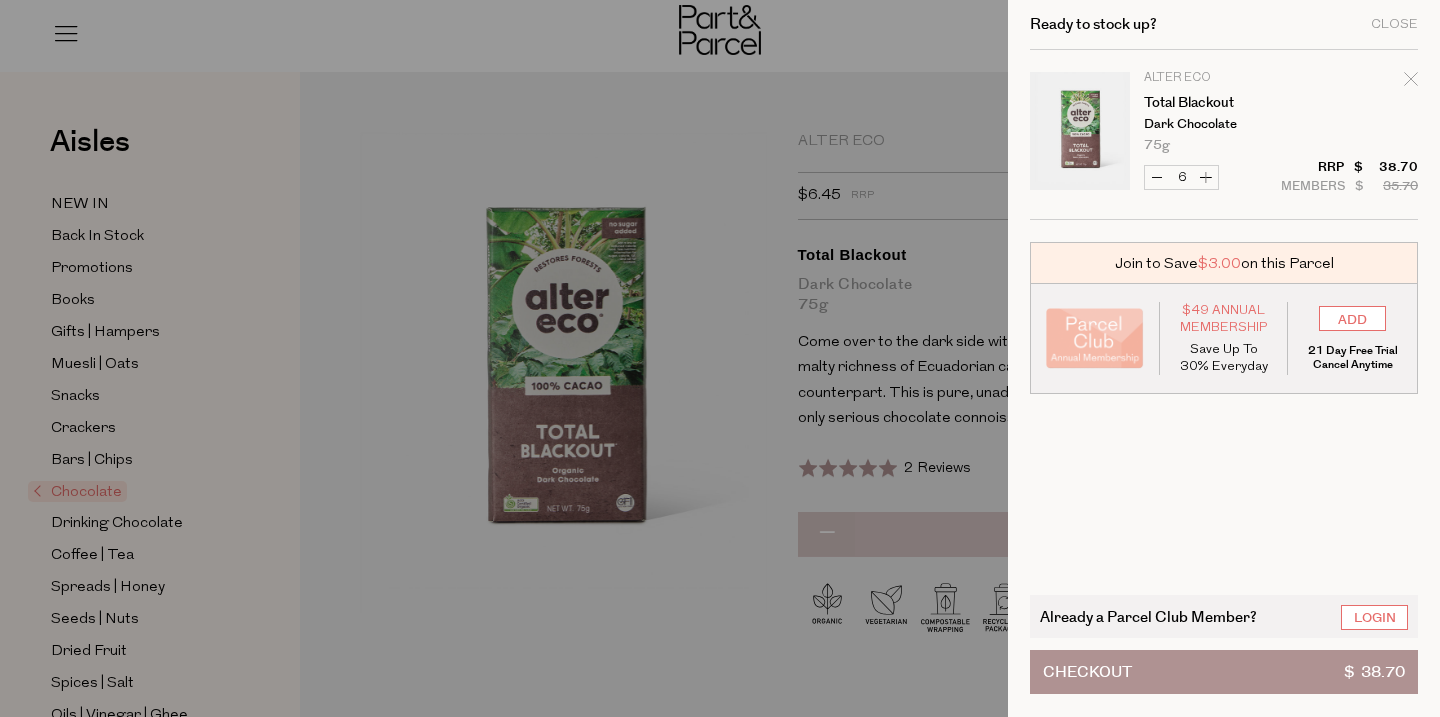click on "Increase Total Blackout" at bounding box center [1206, 177] 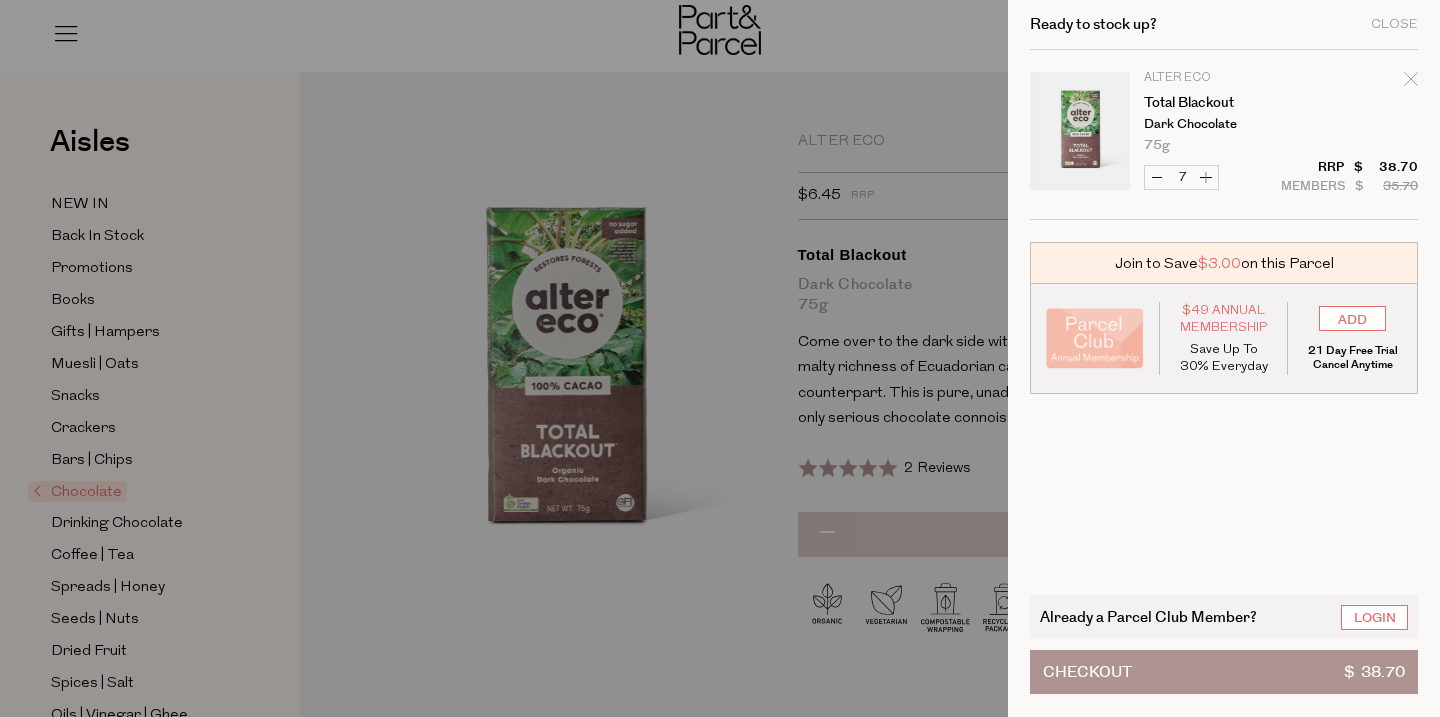 type on "7" 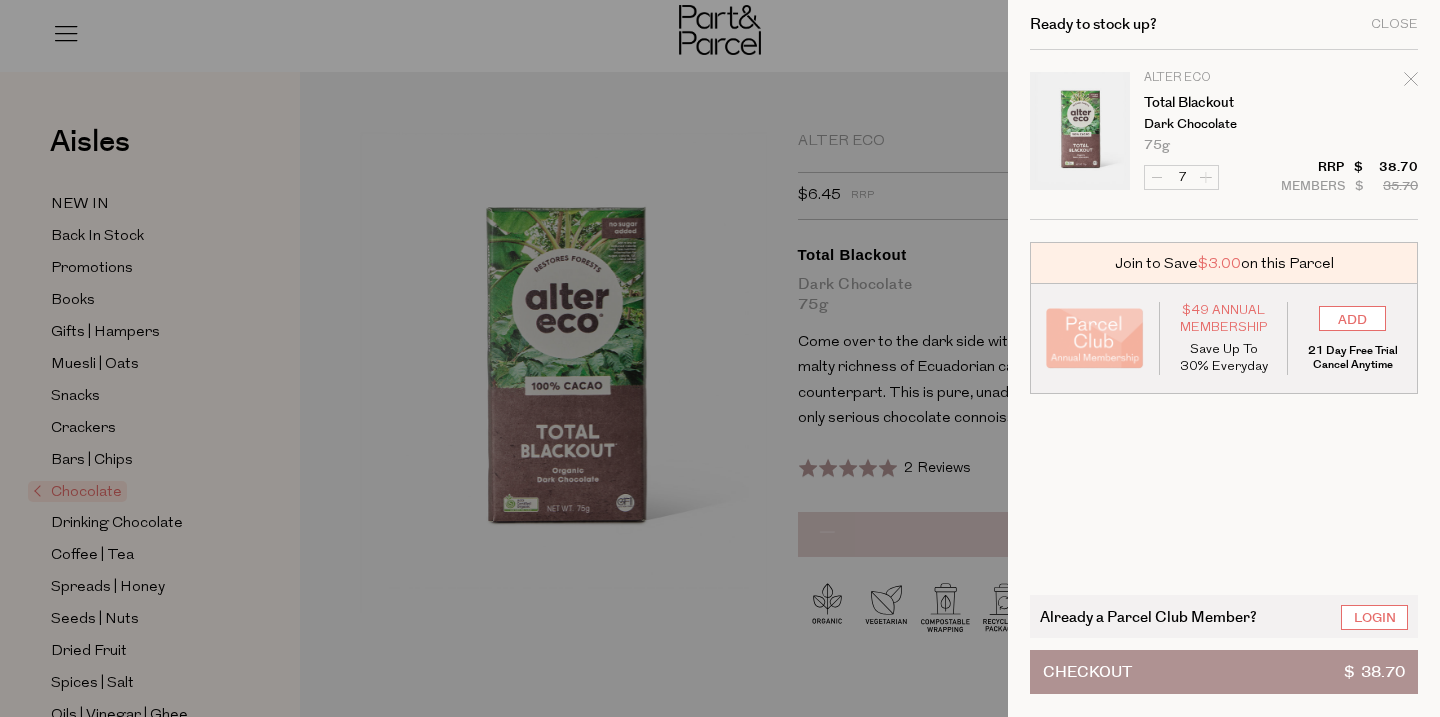 click on "Image
Product
Total
Qty
Alter Eco
Total Blackout
Dark Chocolate
75g
Only 54 Available
7 $ $ 35.70" at bounding box center [1224, 135] 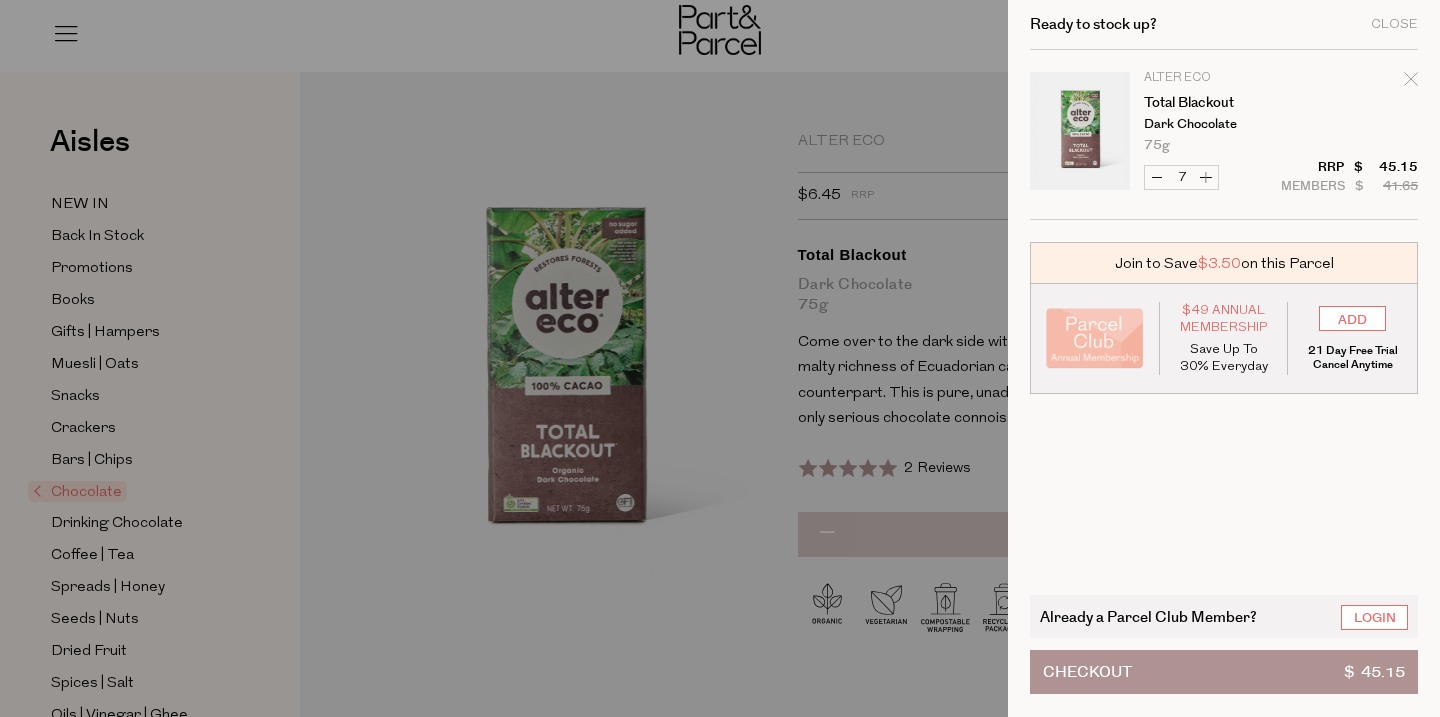 click on "Increase Total Blackout" at bounding box center [1206, 177] 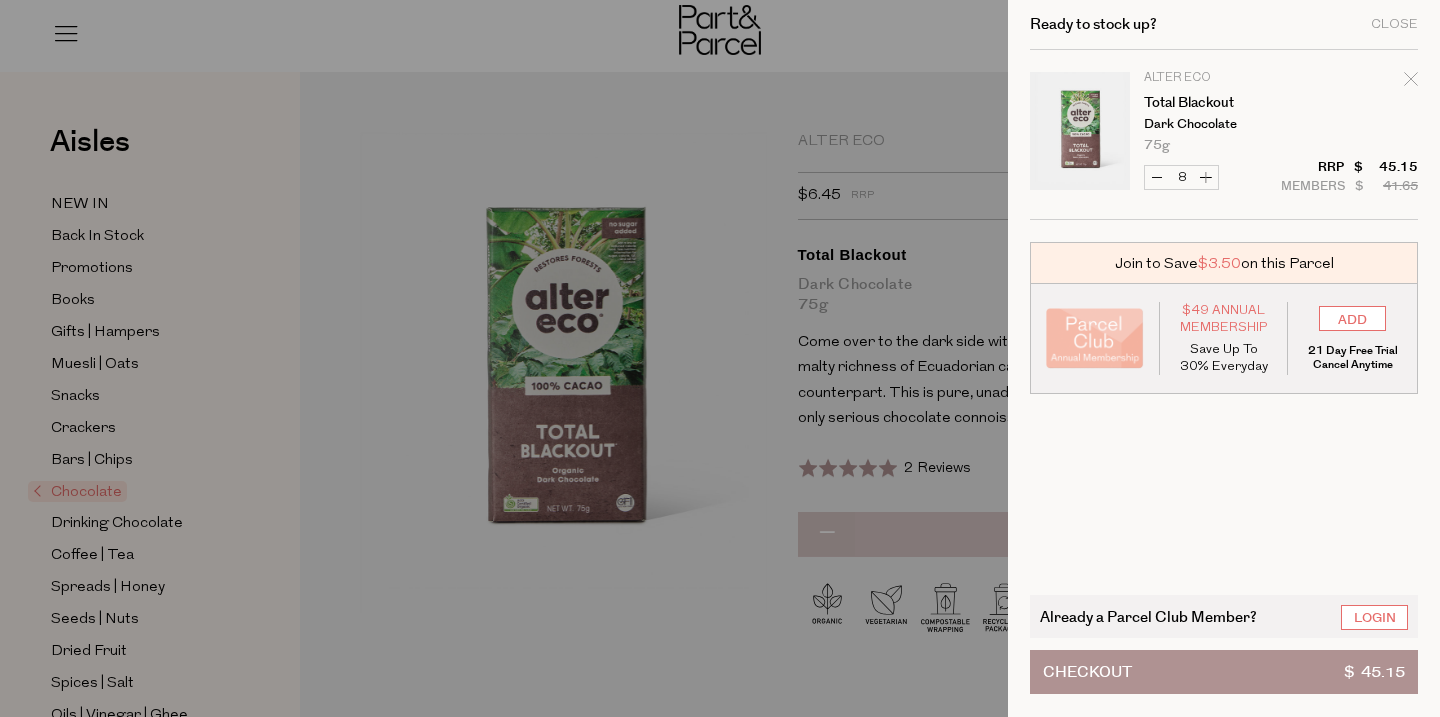 type on "8" 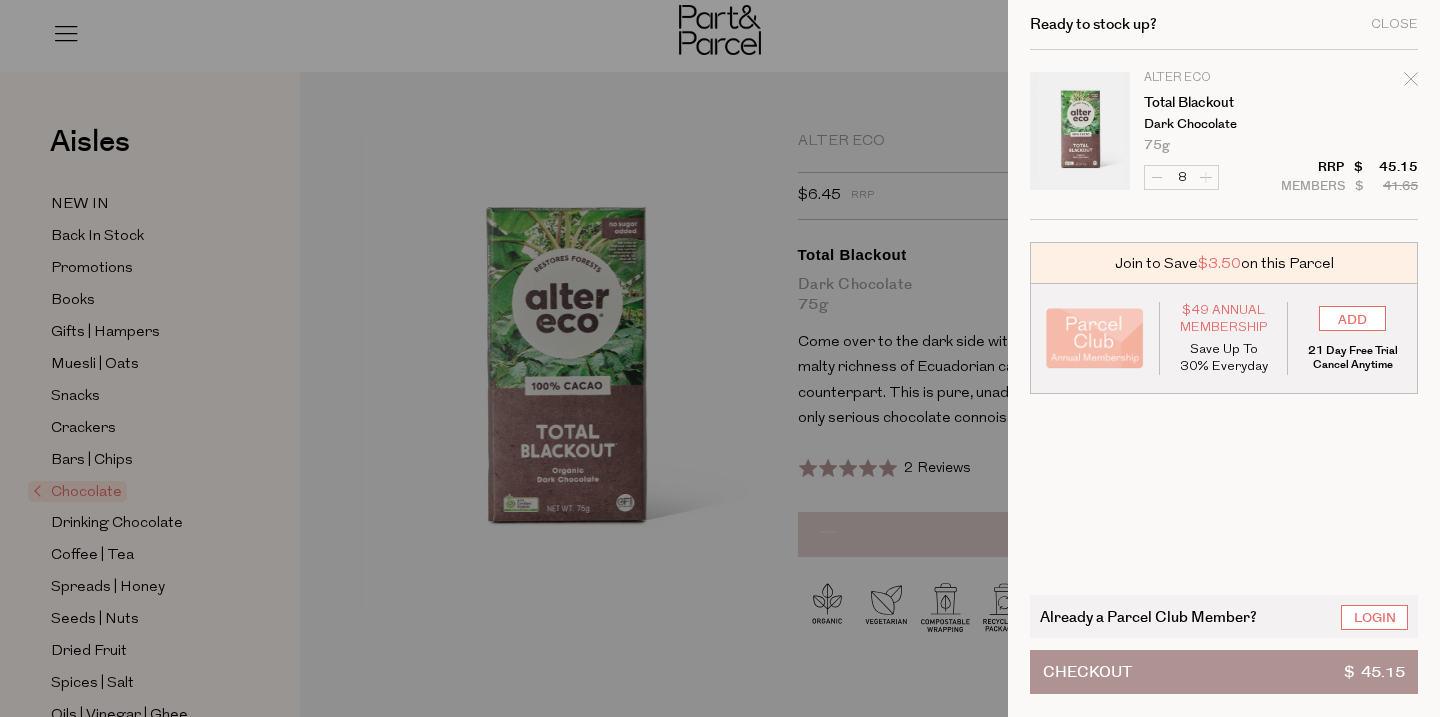 click on "Image
Product
Total
Qty
Alter Eco
Total Blackout
Dark Chocolate
75g
Only 54 Available
8 $ $ 41.65" at bounding box center (1224, 135) 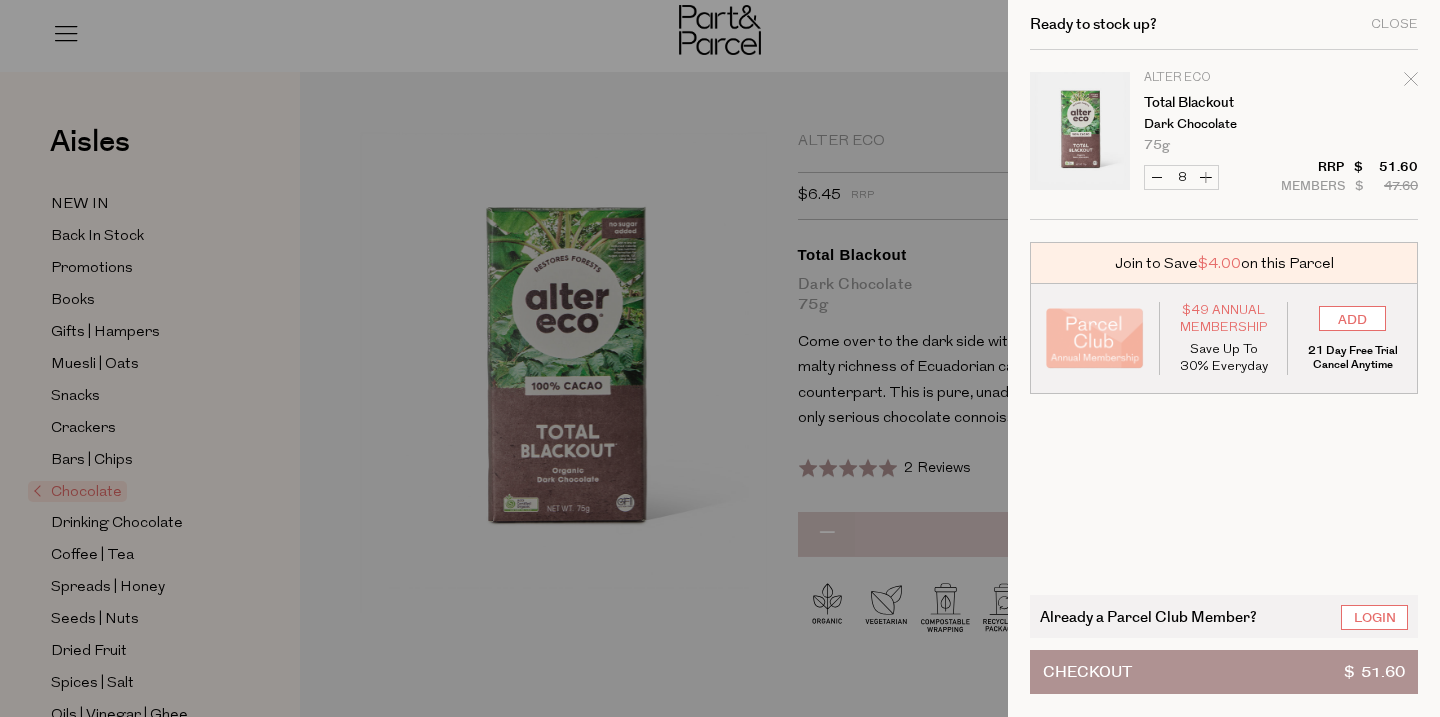 click on "Increase Total Blackout" at bounding box center [1206, 177] 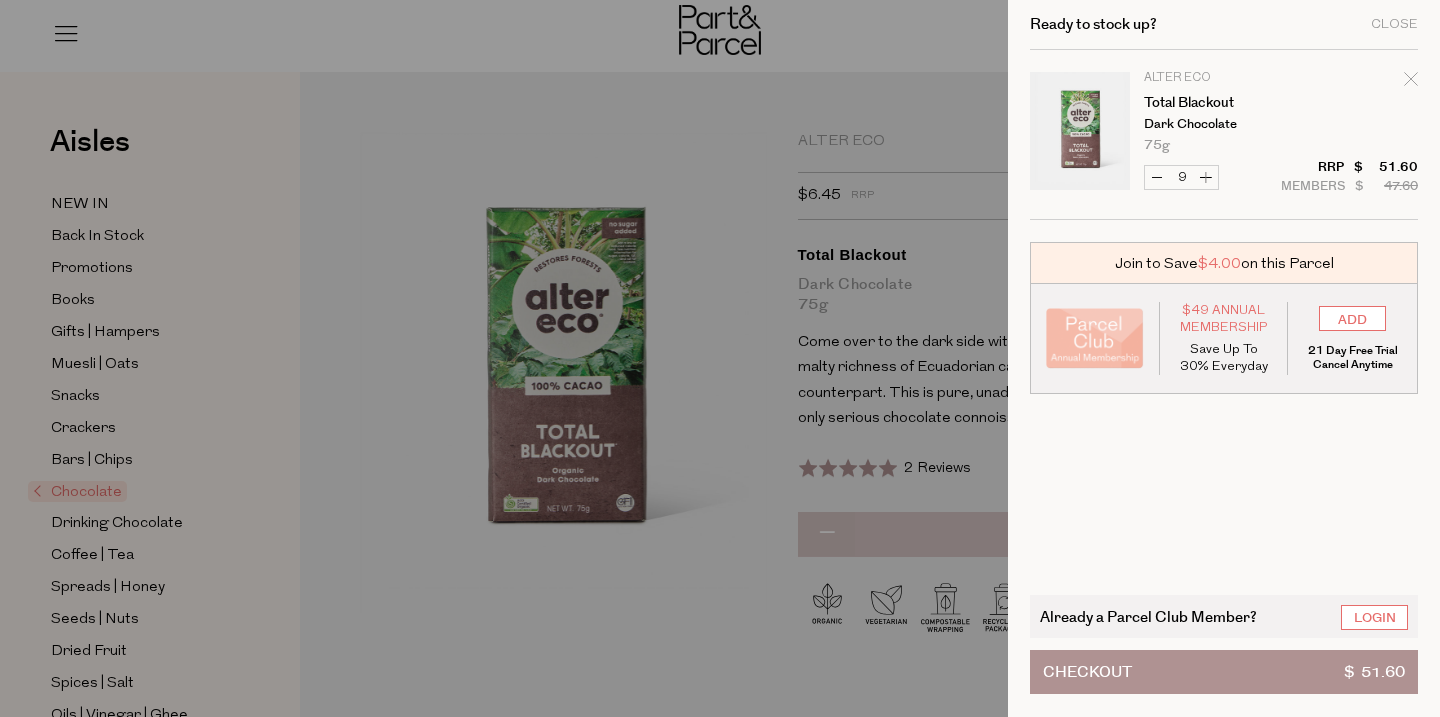 type on "9" 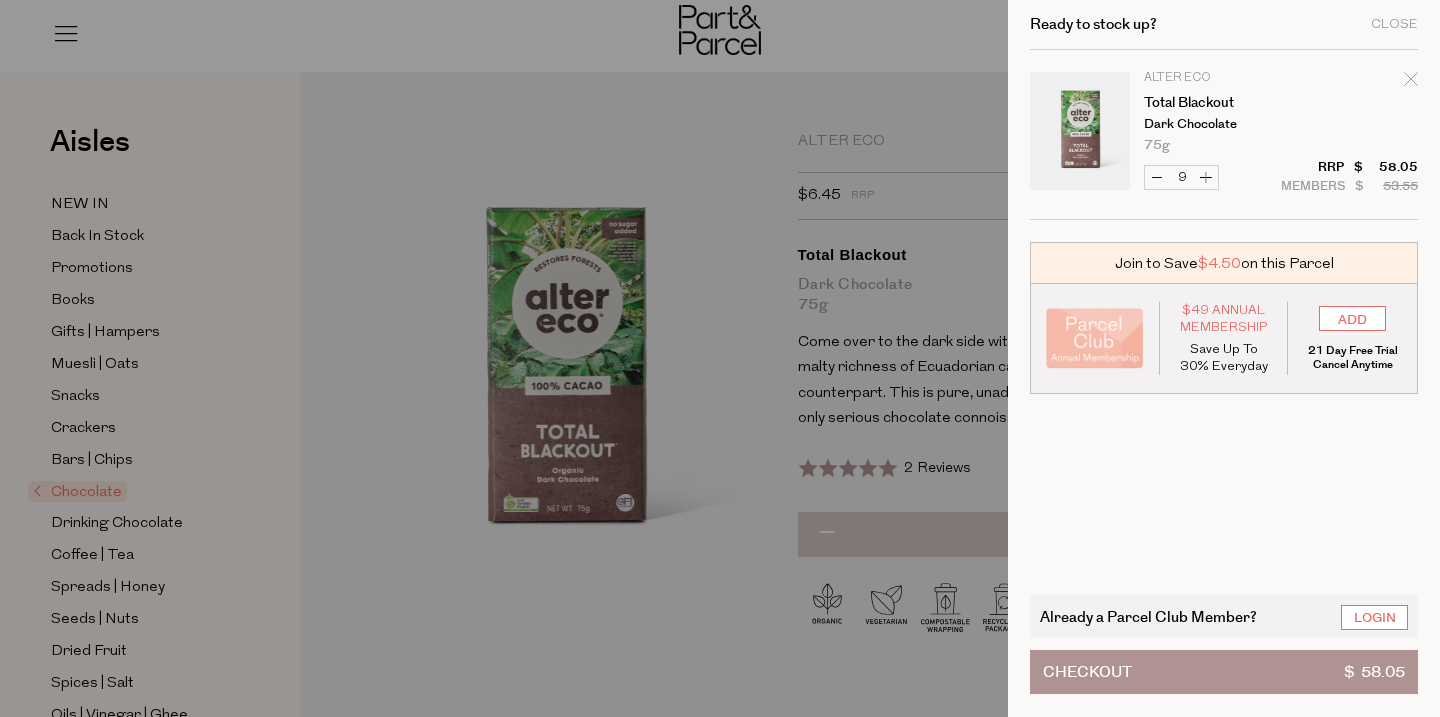 click on "Increase Total Blackout" at bounding box center (1206, 177) 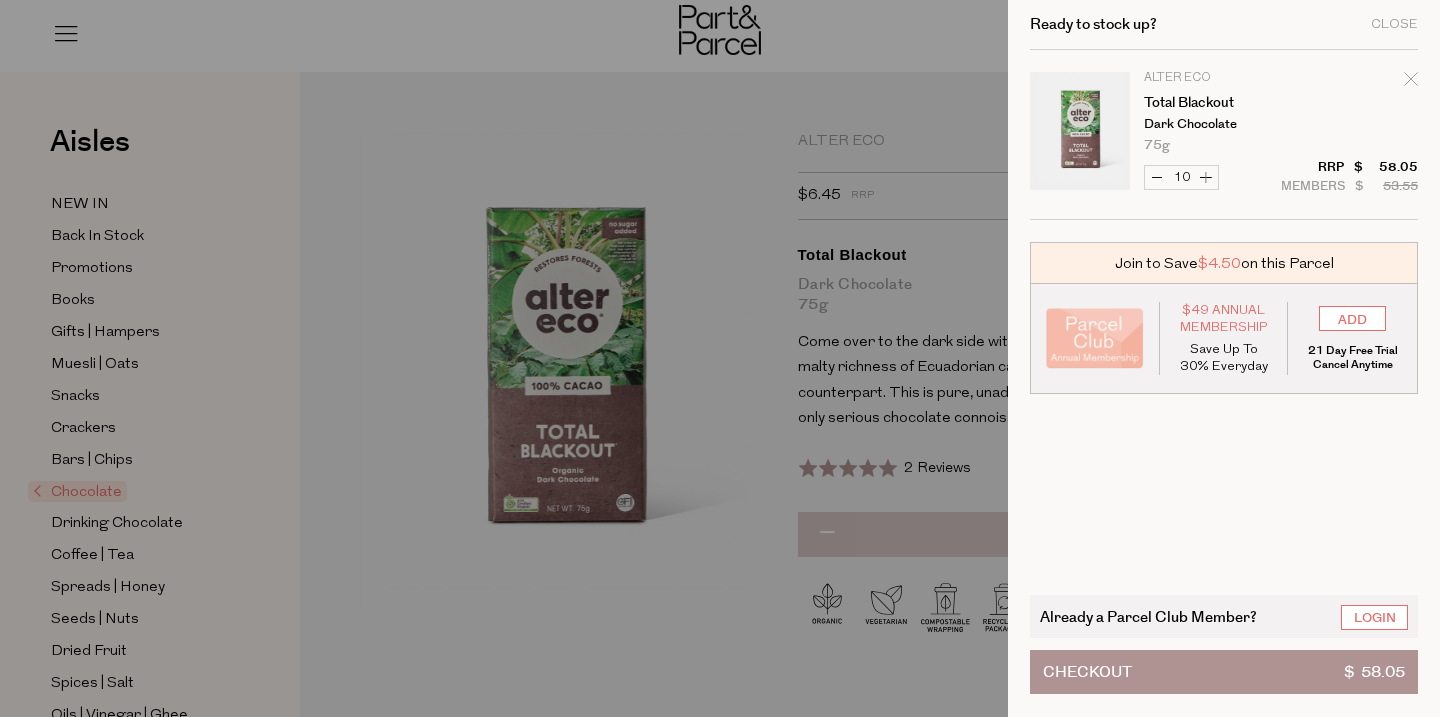 type on "10" 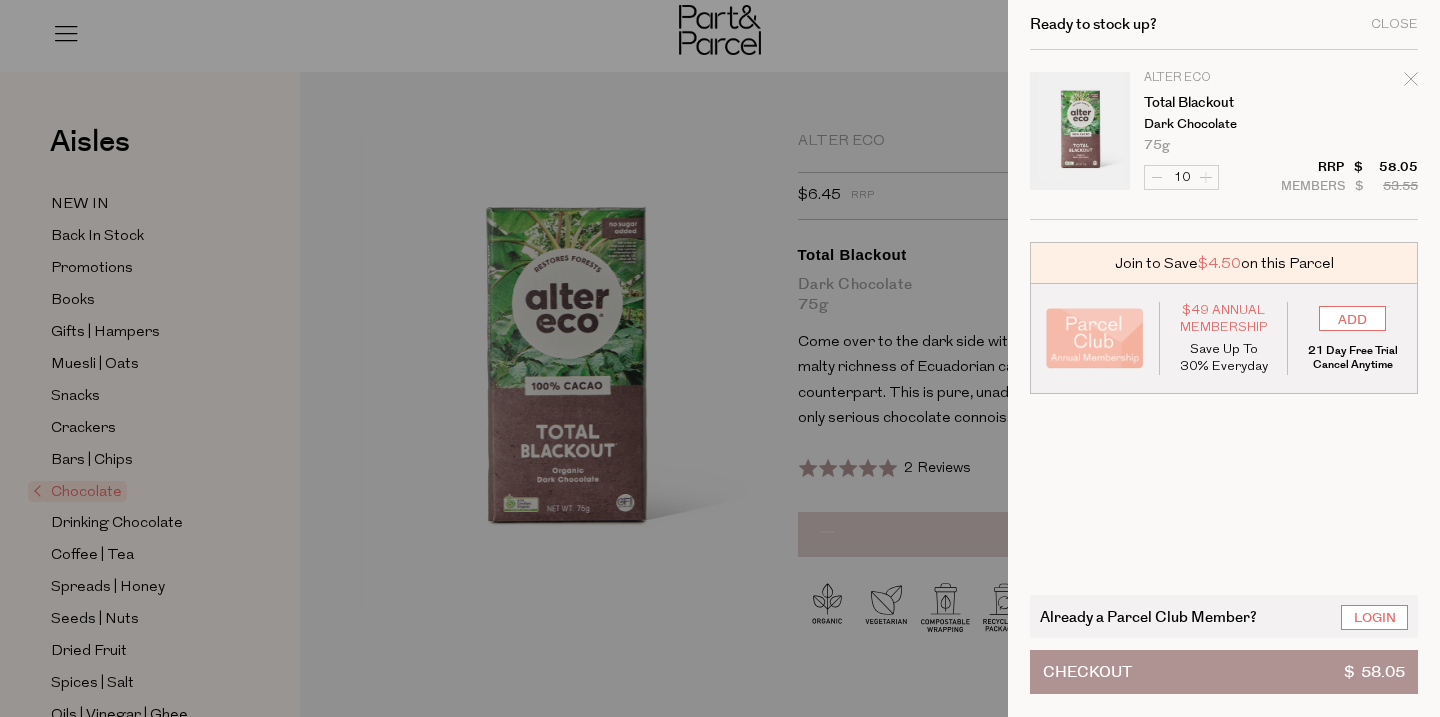 click on "Image
Product
Total
Qty
Alter Eco
Total Blackout
Dark Chocolate
75g
Only 54 Available
10 $ $ 53.55" at bounding box center (1224, 135) 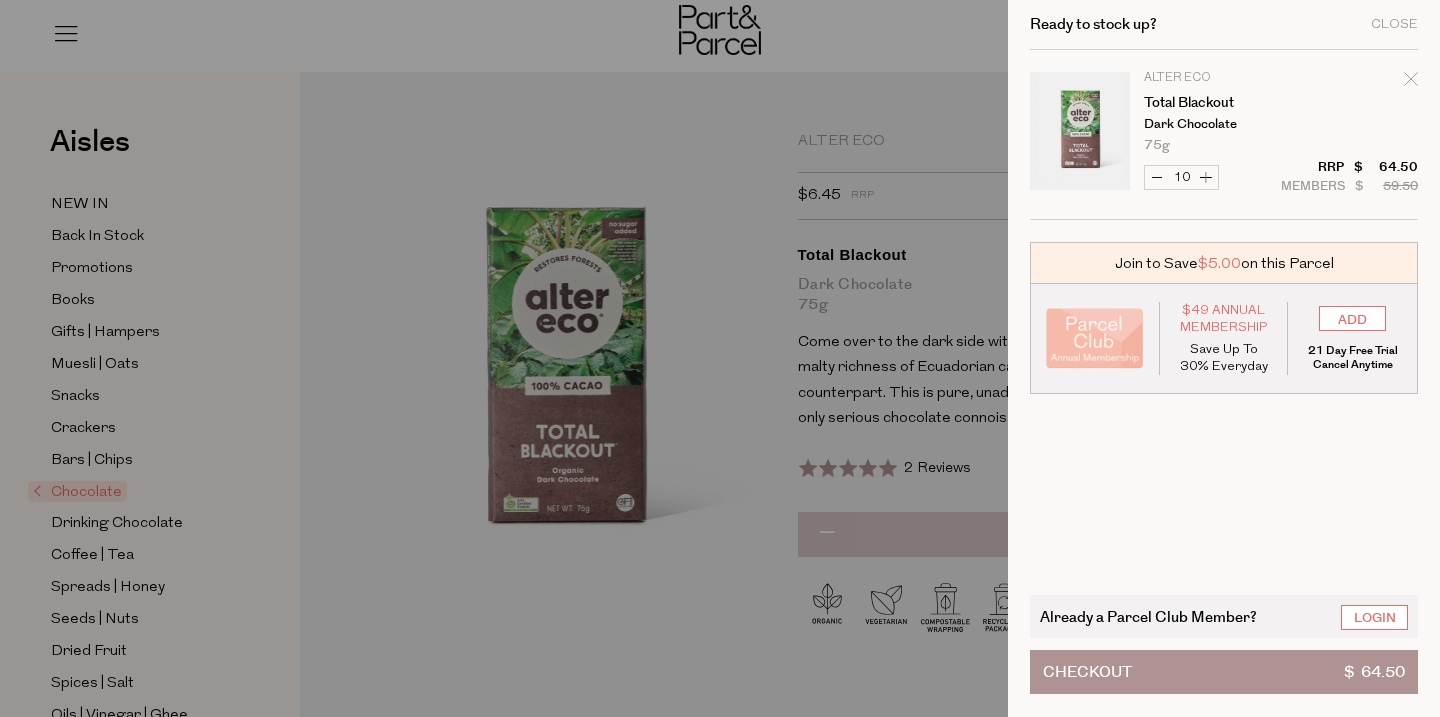 click on "Increase Total Blackout" at bounding box center [1206, 177] 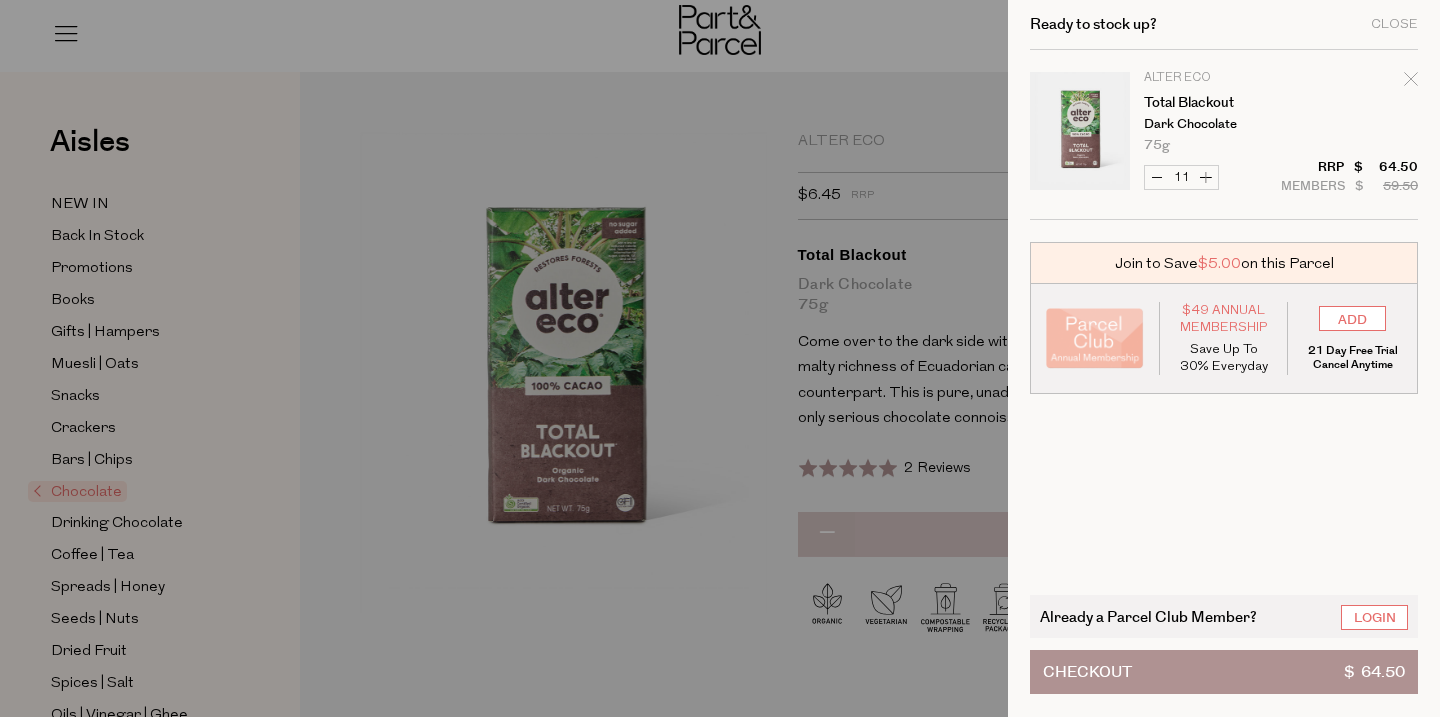 type on "11" 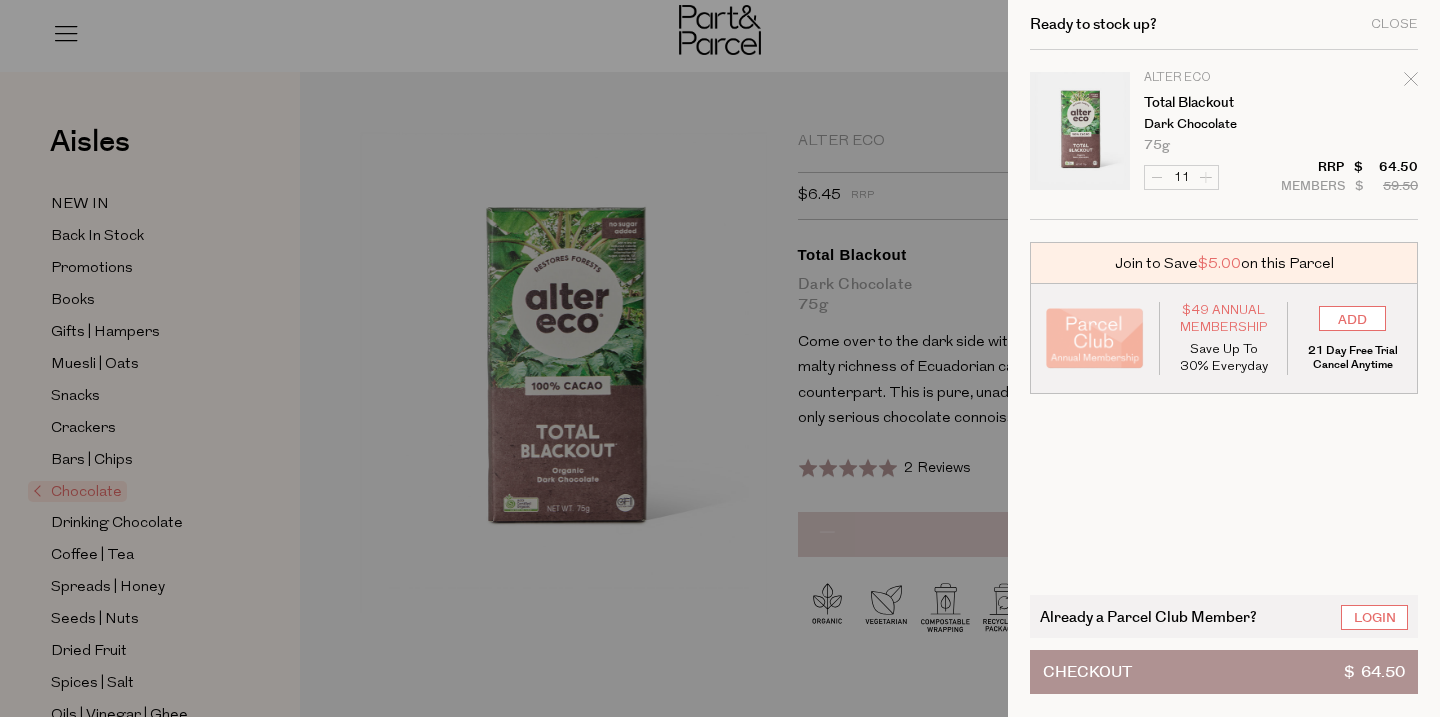 click on "Image
Product
Total
Qty
Alter Eco
Total Blackout
Dark Chocolate
75g
Only 54 Available
11 $ $ 59.50" at bounding box center [1224, 135] 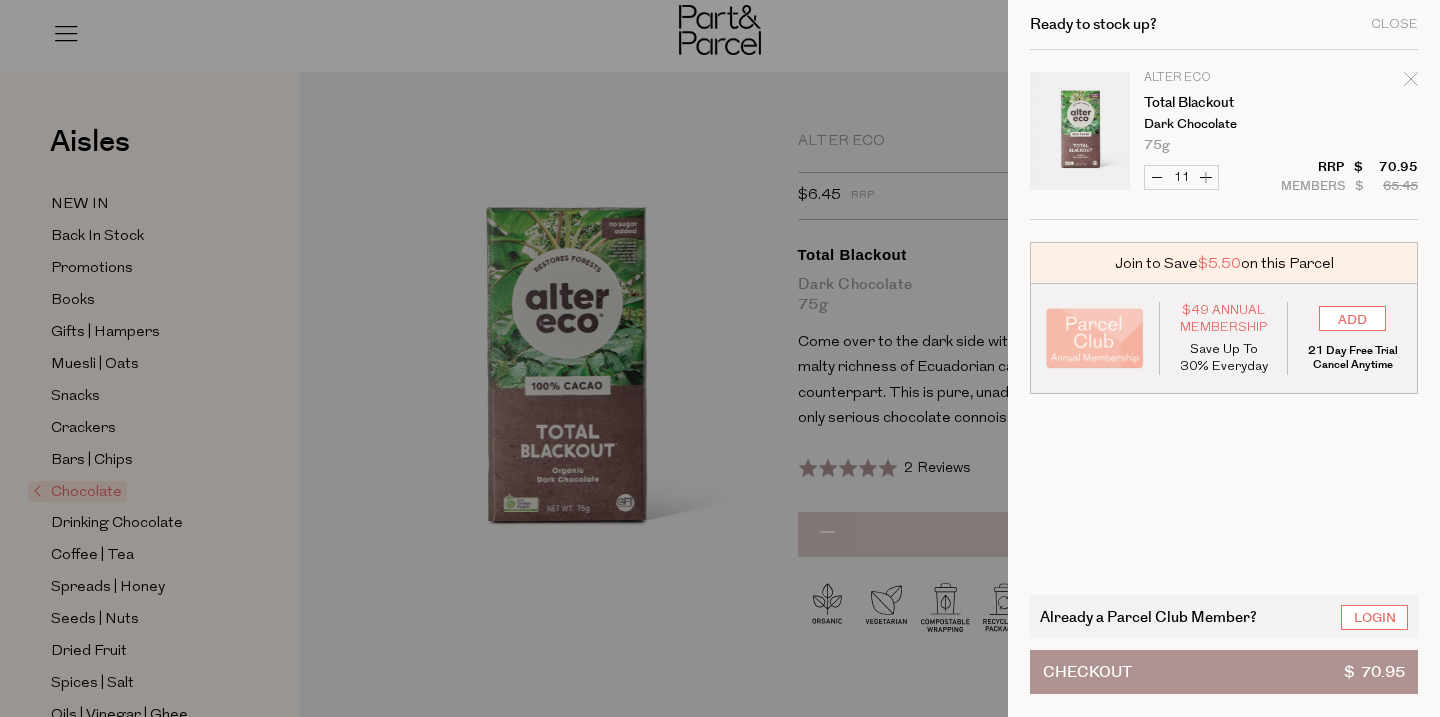 click on "Increase Total Blackout" at bounding box center (1206, 177) 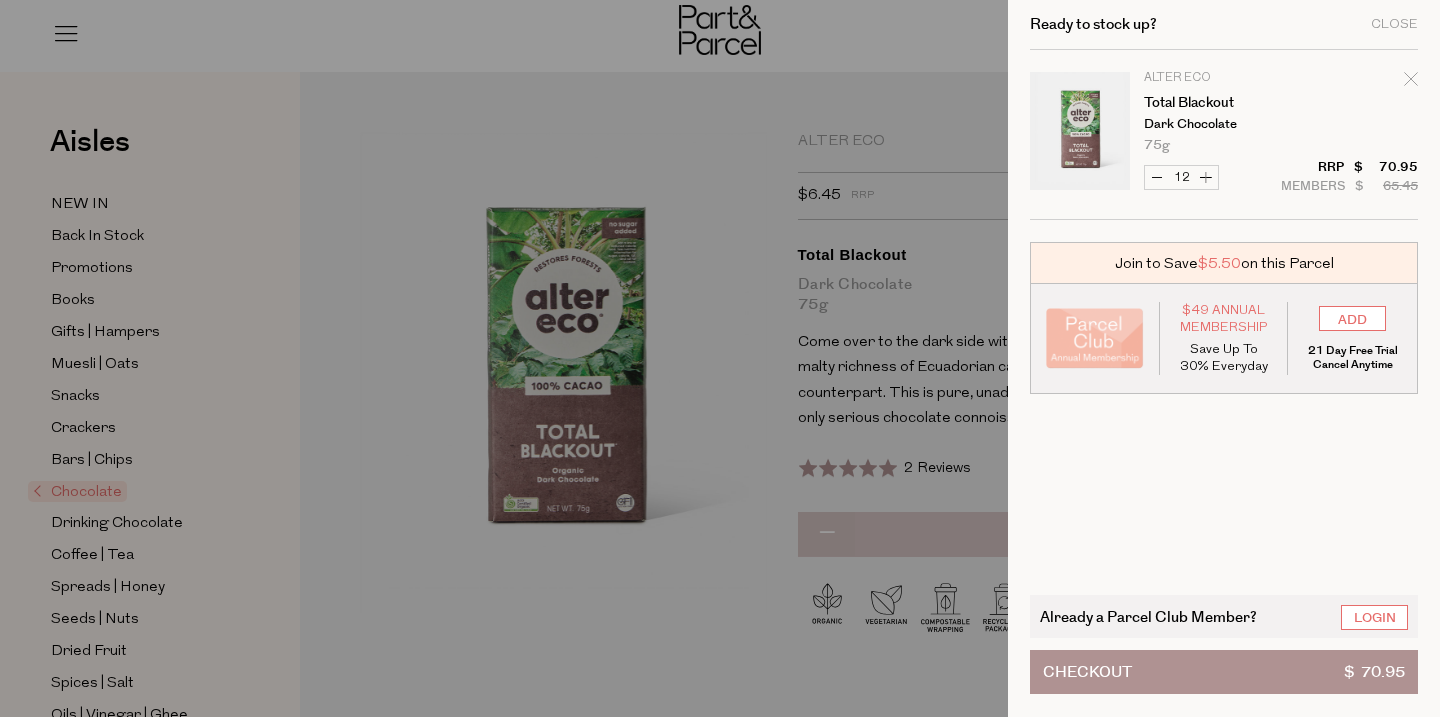 type on "12" 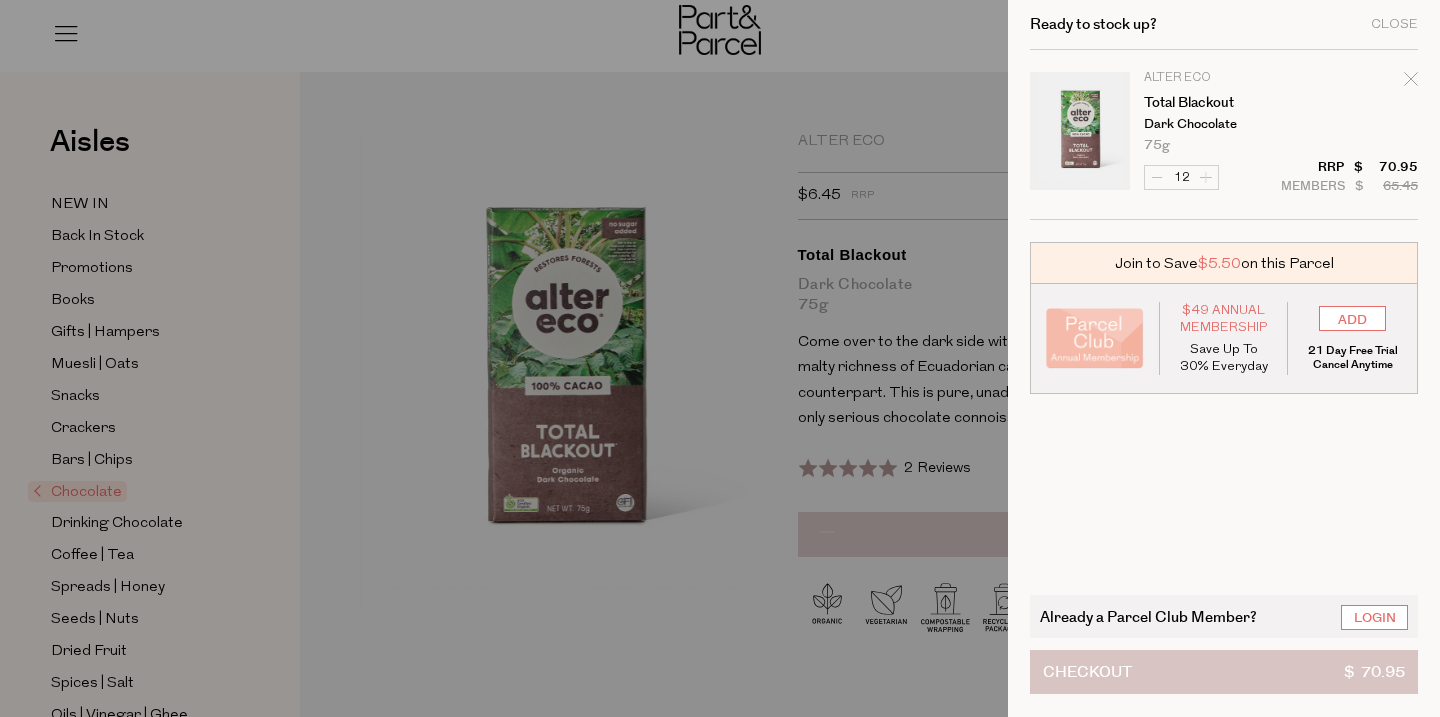 click on "Checkout $ 70.95" at bounding box center (1224, 672) 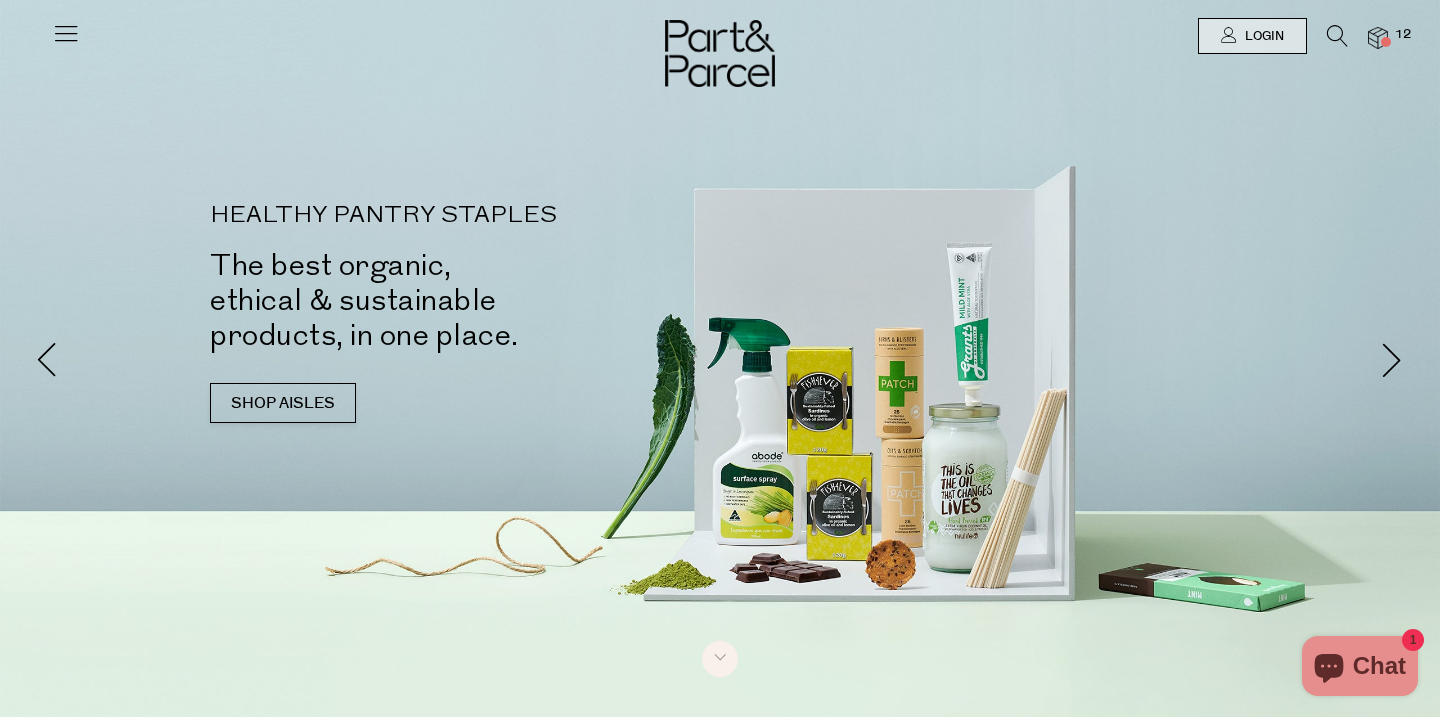 scroll, scrollTop: 0, scrollLeft: 0, axis: both 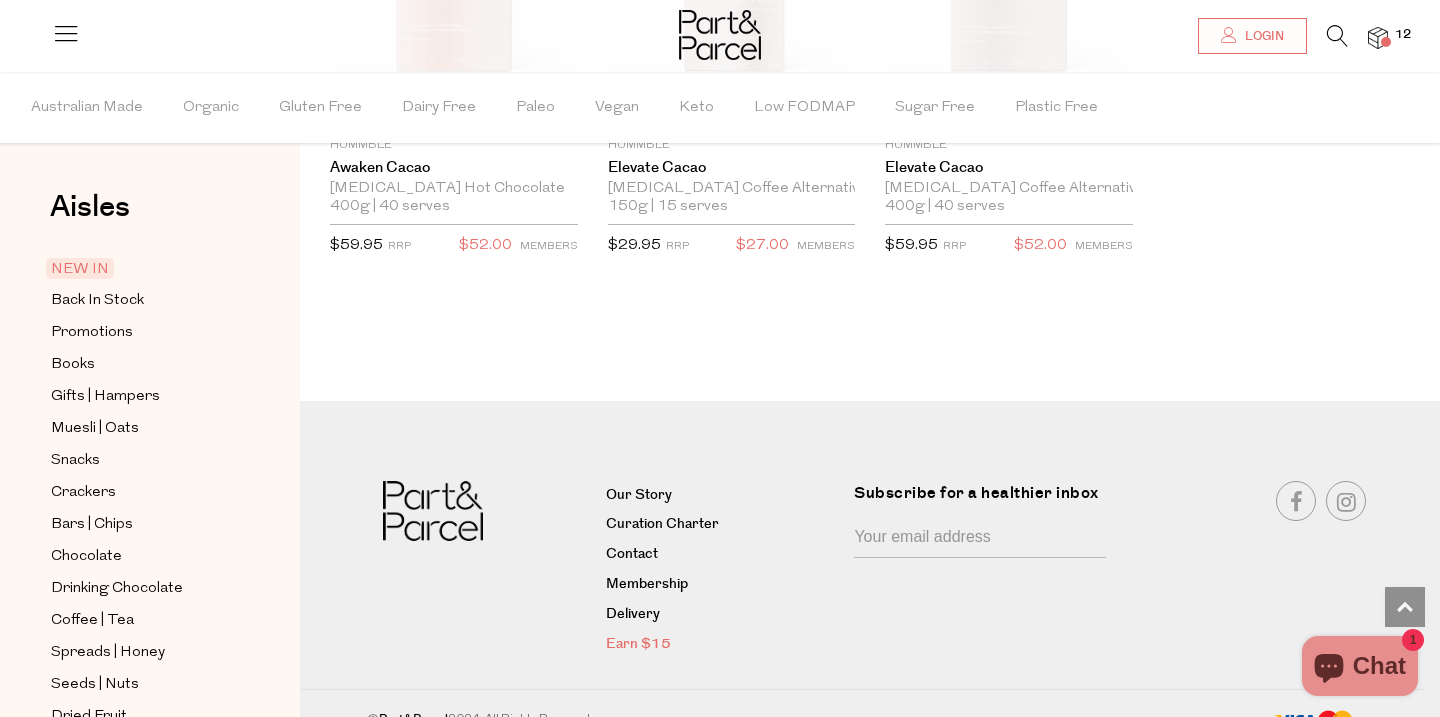 click on "Earn $15" at bounding box center (722, 645) 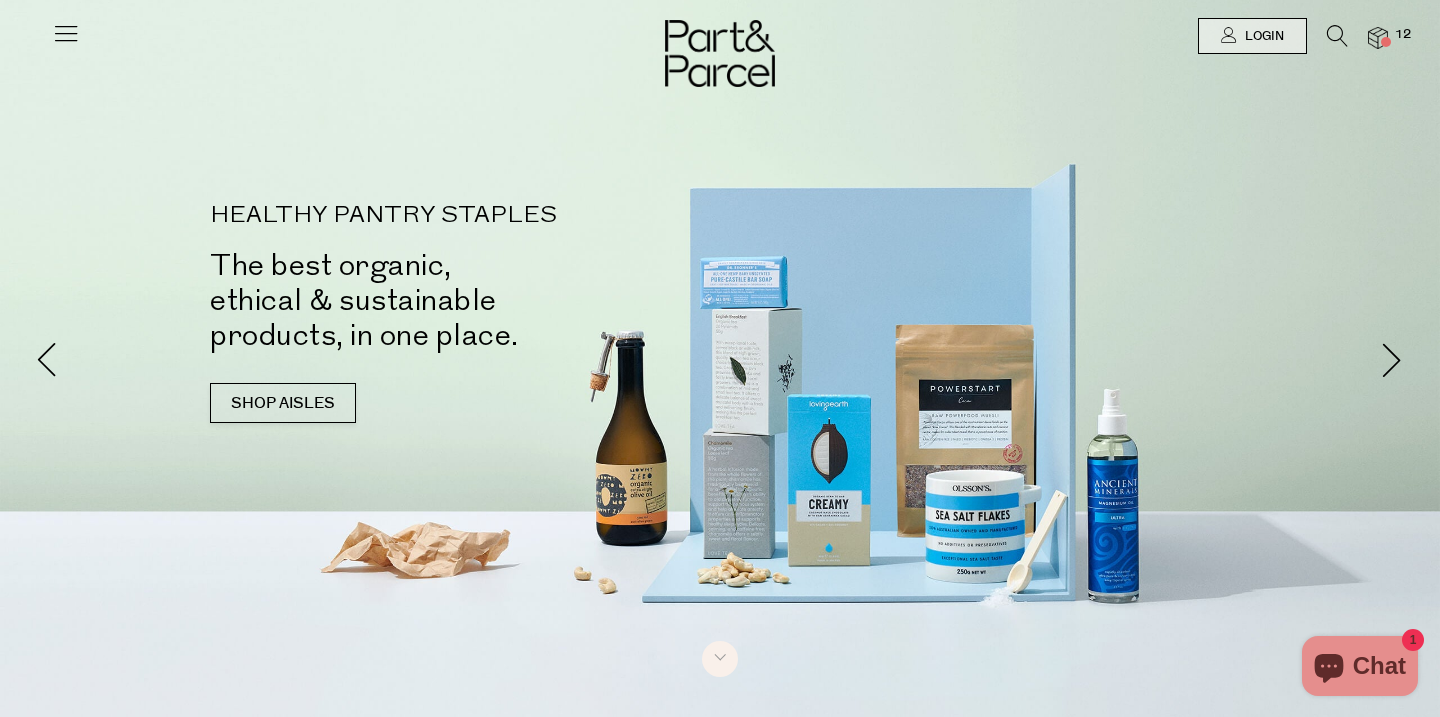 scroll, scrollTop: 0, scrollLeft: 0, axis: both 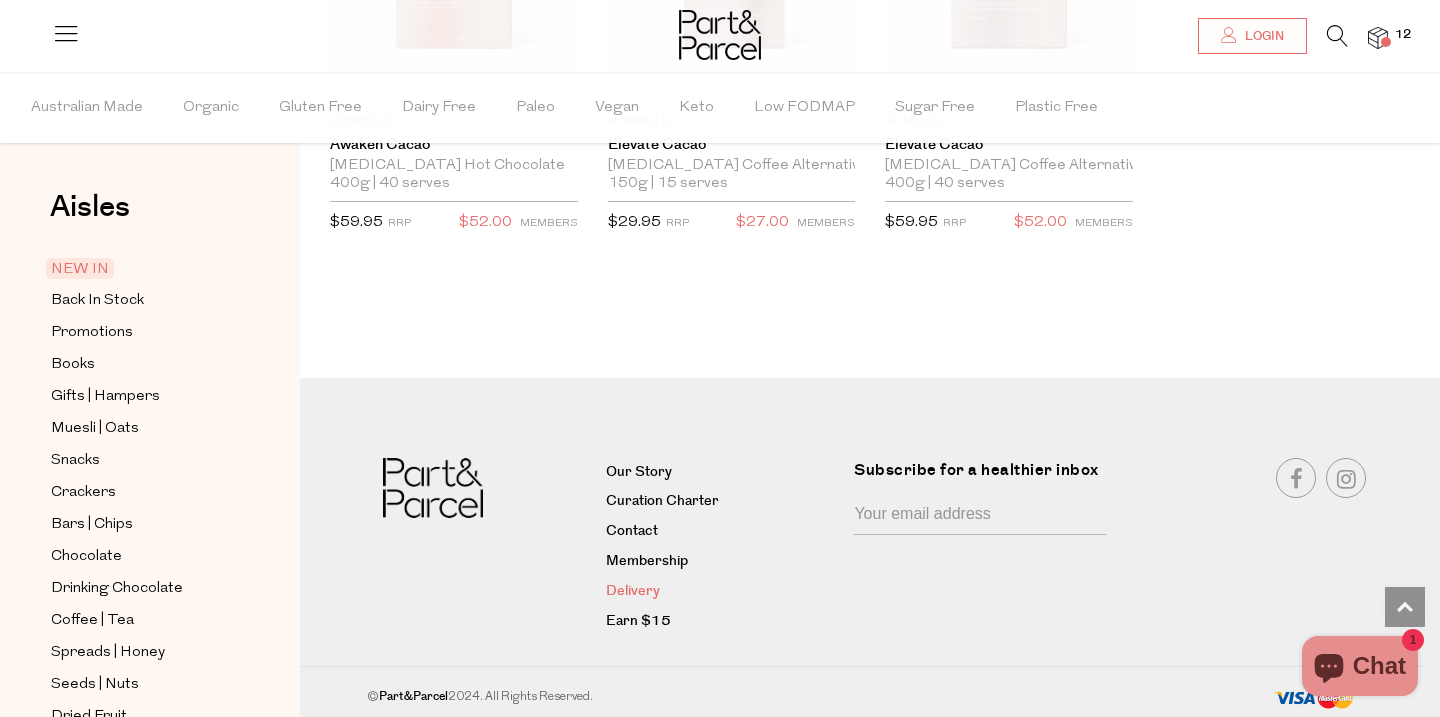 click on "Delivery" at bounding box center (722, 592) 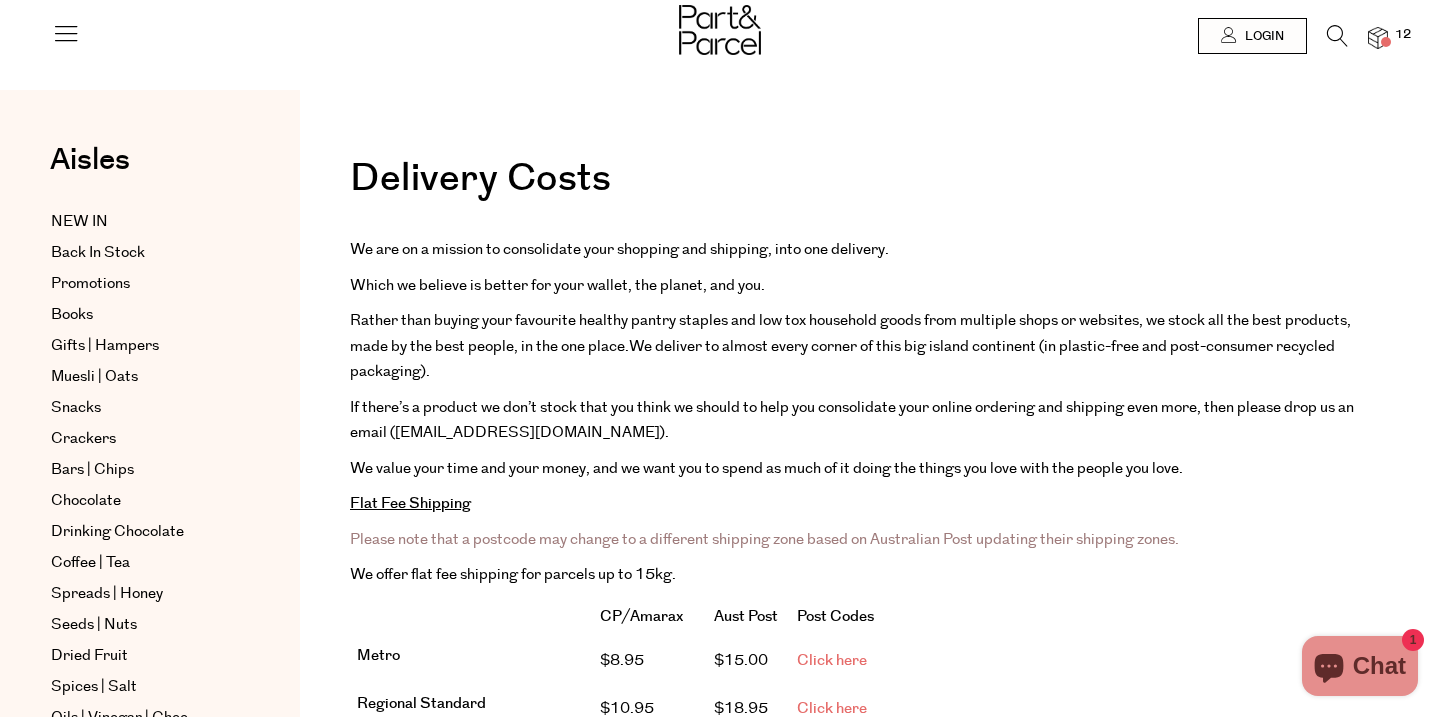 scroll, scrollTop: 27, scrollLeft: 0, axis: vertical 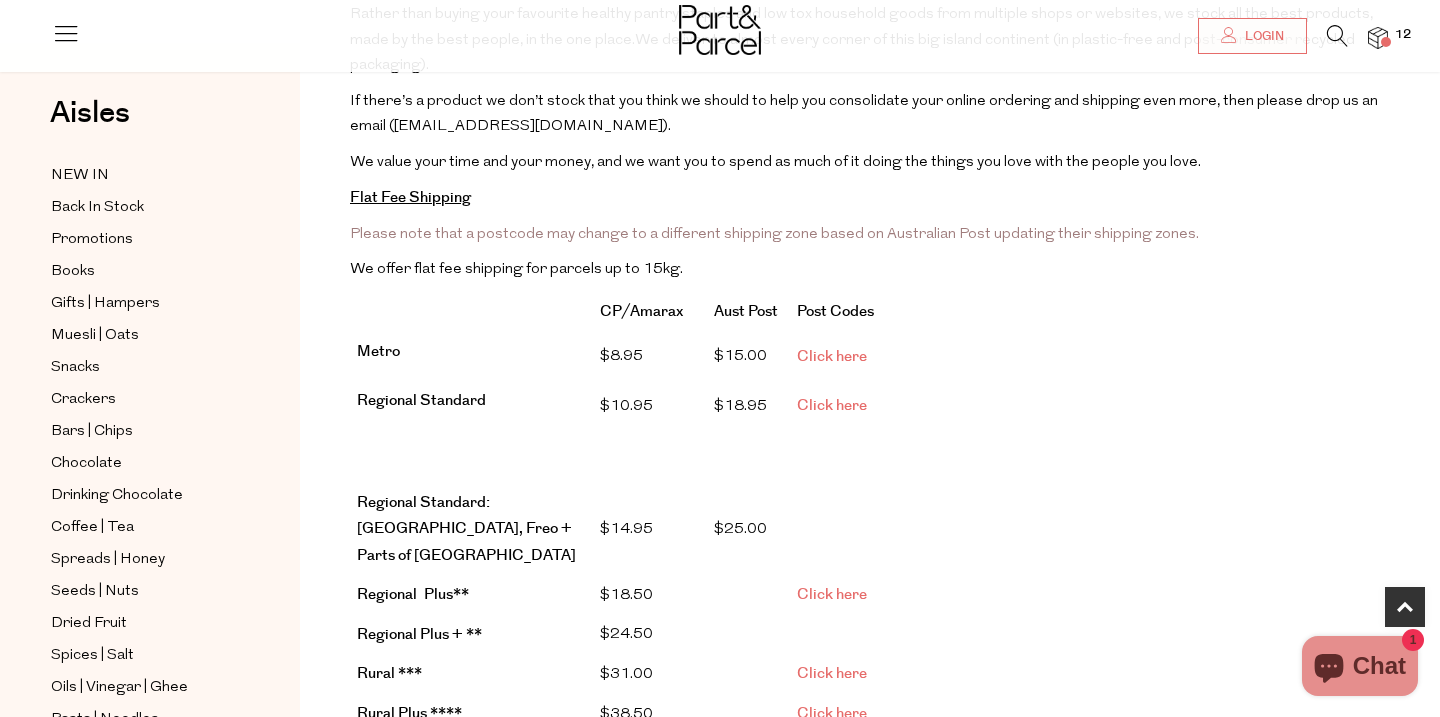 click on "Click here" at bounding box center (832, 356) 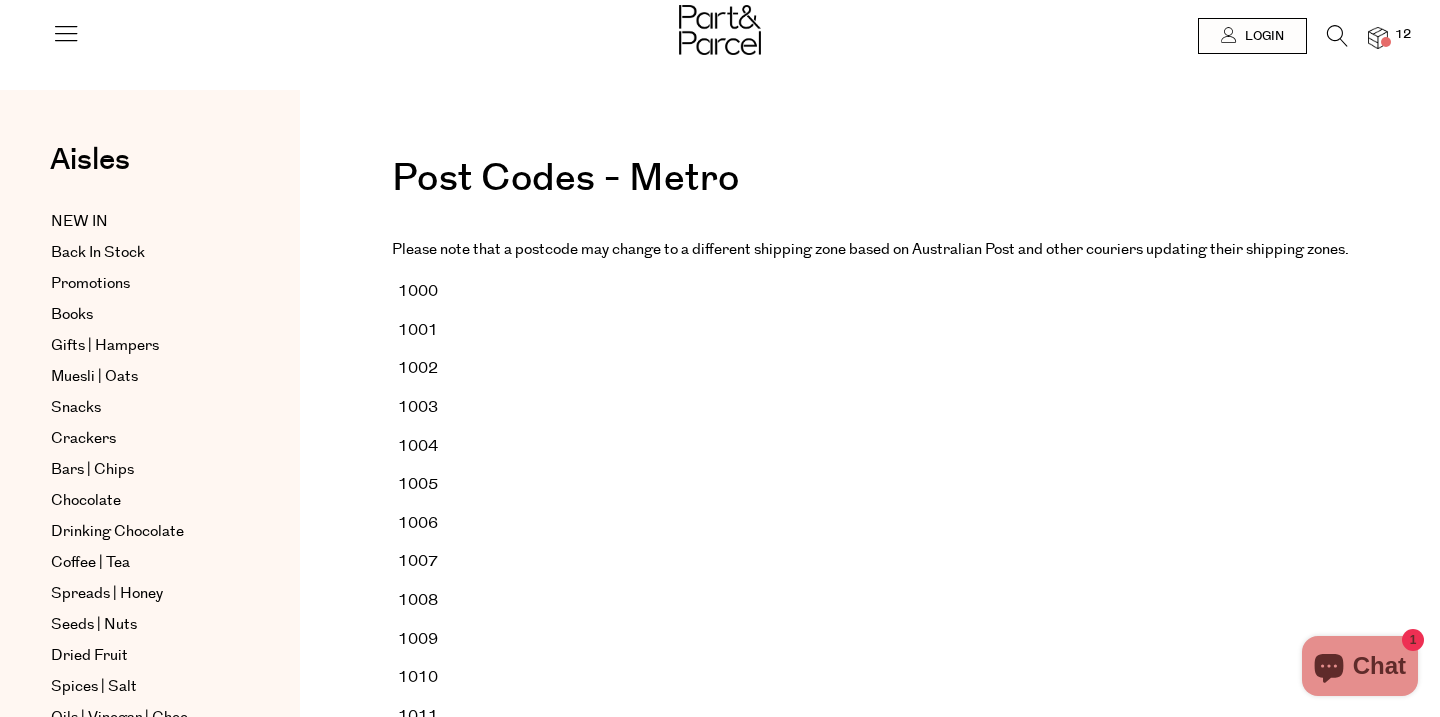 scroll, scrollTop: 0, scrollLeft: 0, axis: both 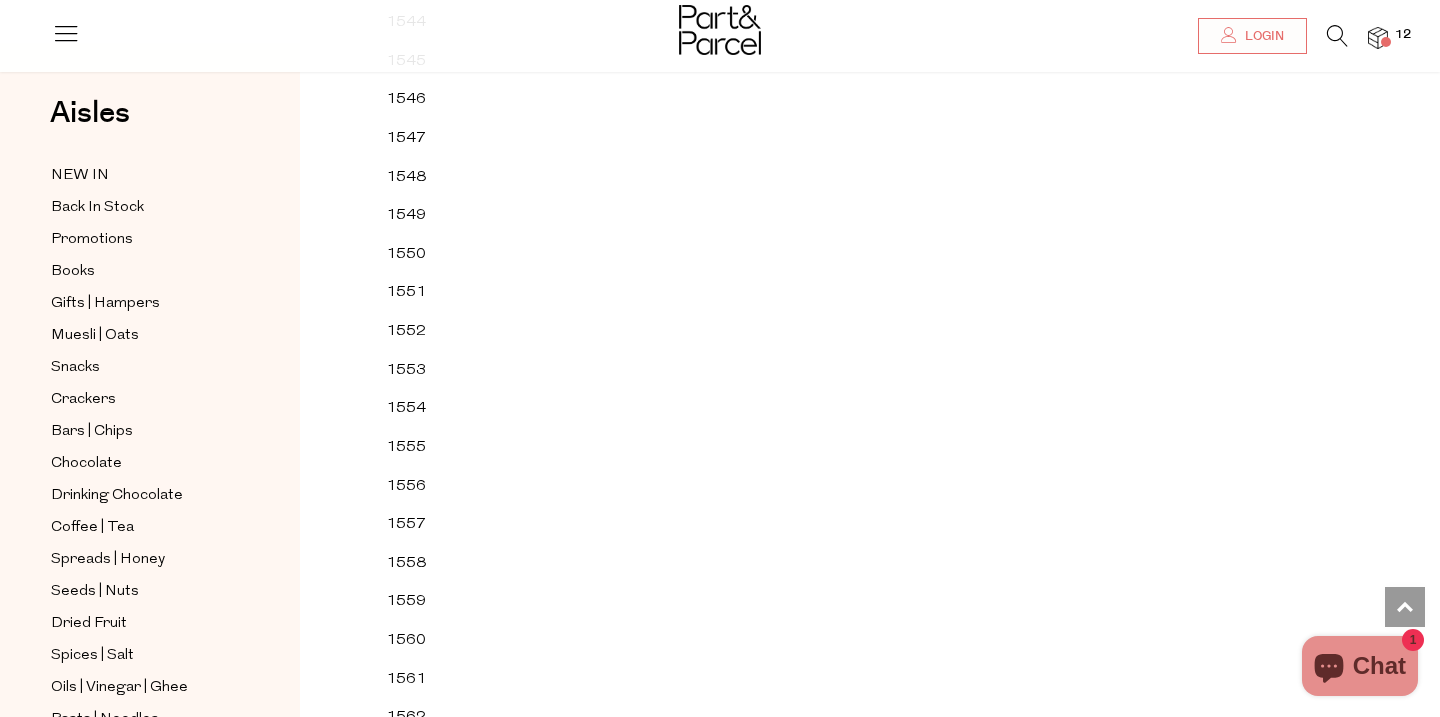 click on "Post Codes - Metro
Please note that a postcode may change to a different shipping zone based on Australian Post and other couriers updating their shipping zones.
1000
1001
1002
1003
1004
1005
1006
1007
1008
1009
1010
1011
1012
1013
1014
1015
1016
1017
1018
1019
1020
1021
1022
1023
1024
1025
1026
1027
1028
1029
1030
1031
1032
1033
1034
1035
1036
1037
1038
1039
1040
1041
1042
1043
1044
1045
1046
1047
1048
1049
1050
1051" at bounding box center [870, 54381] 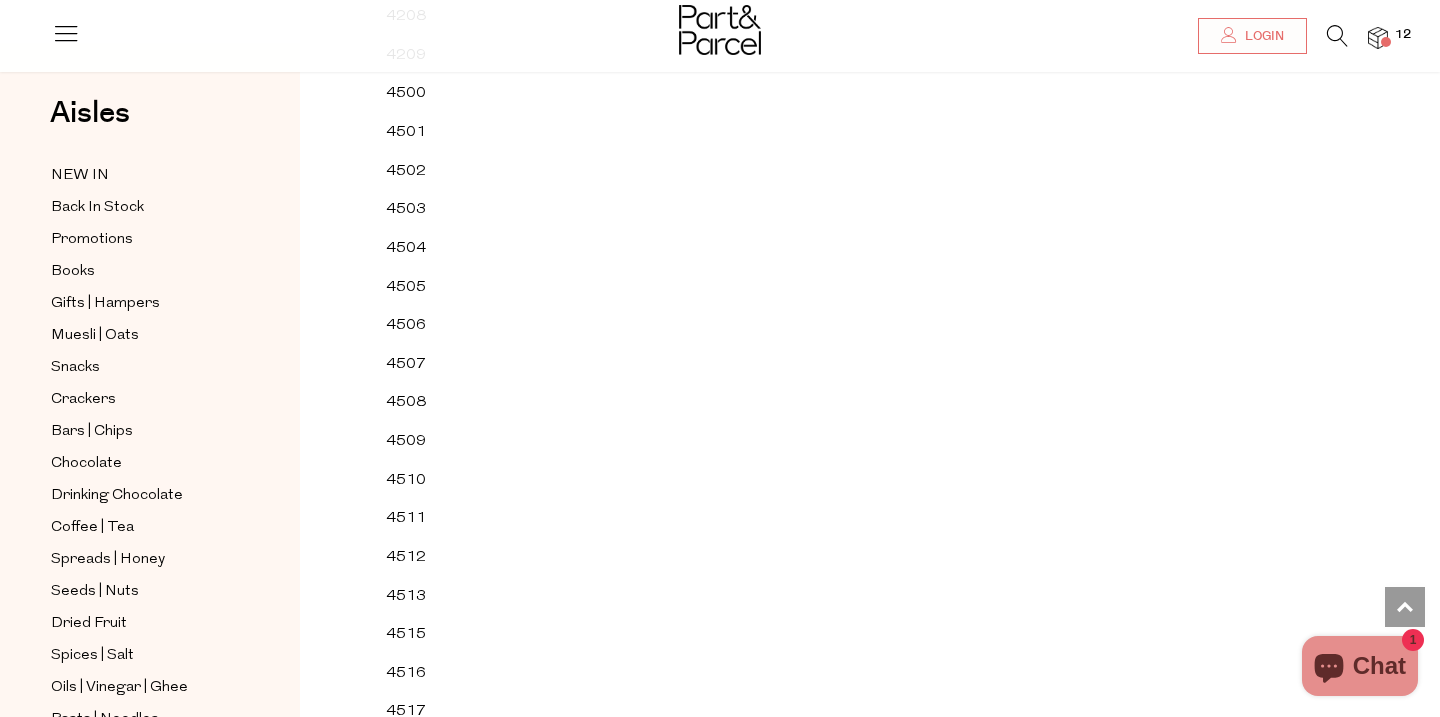 scroll, scrollTop: 14438, scrollLeft: 0, axis: vertical 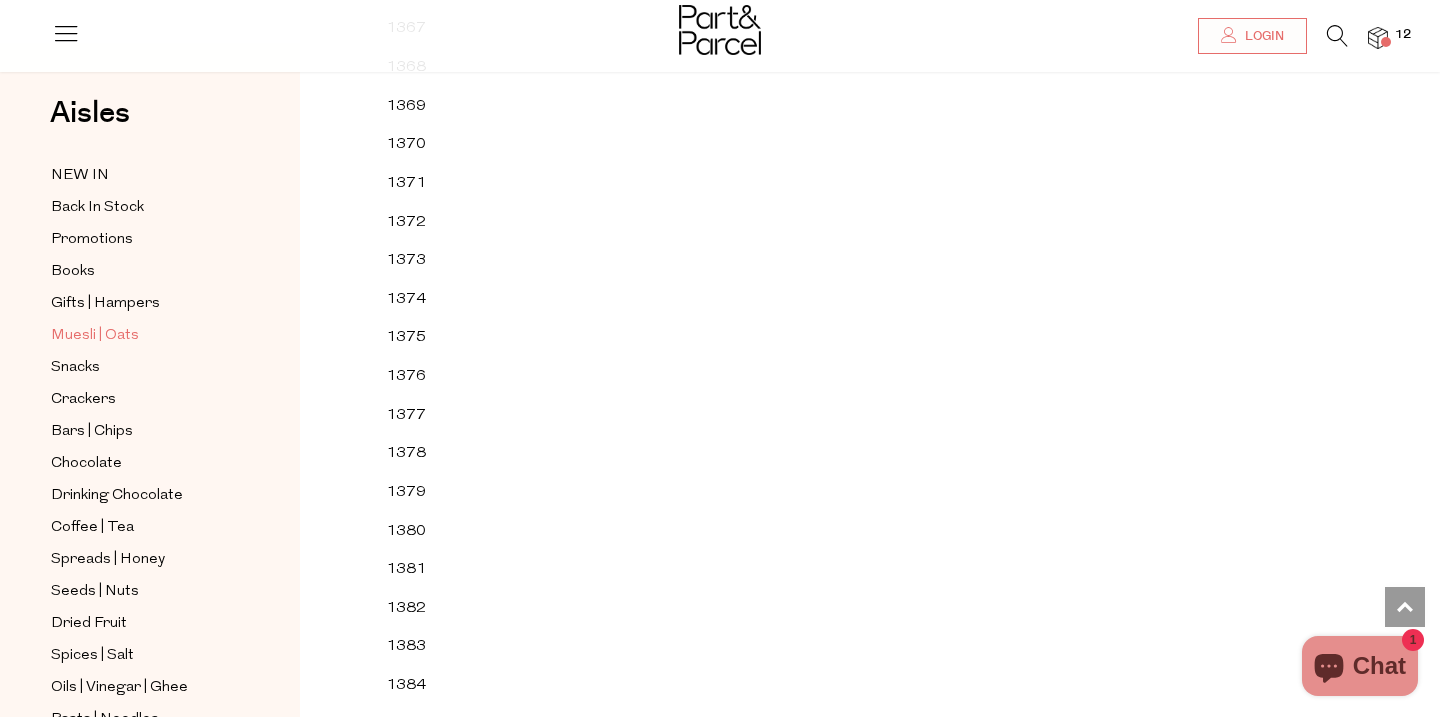 click on "Muesli | Oats" at bounding box center [142, 335] 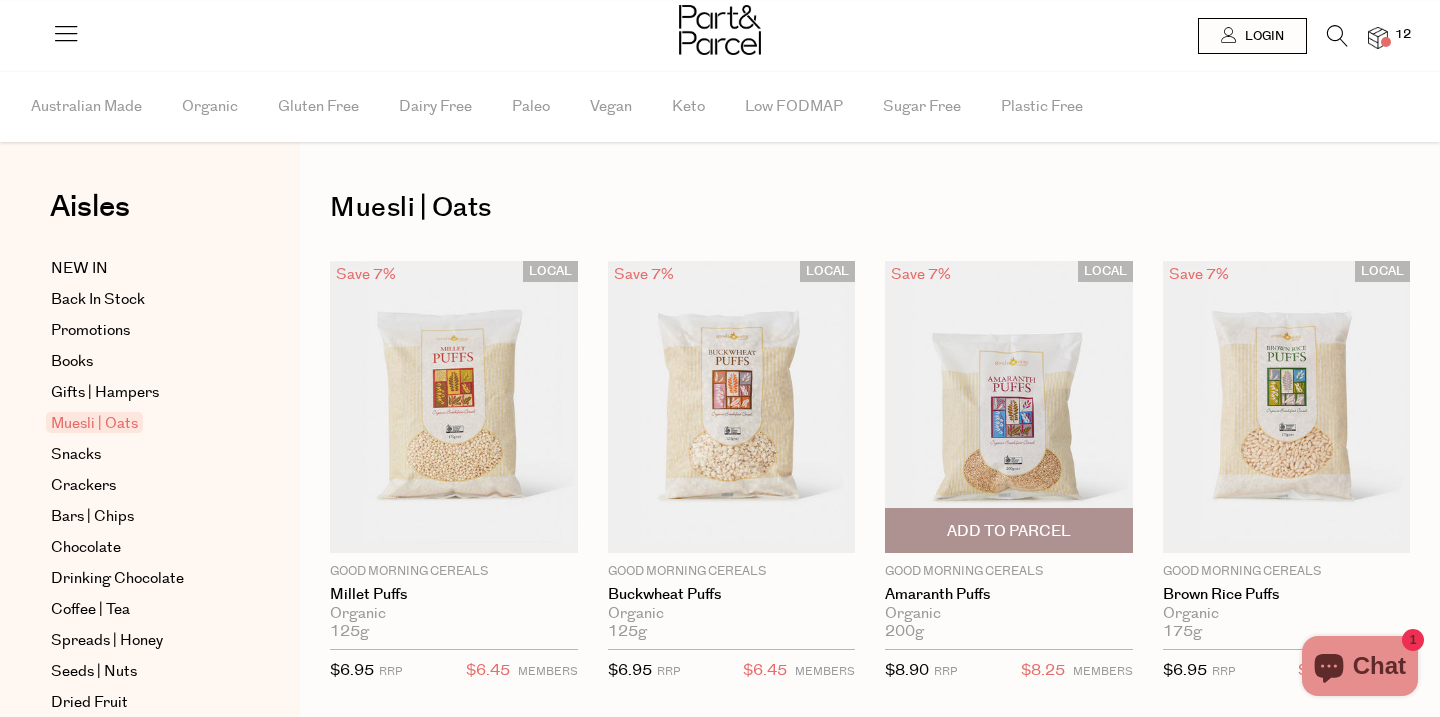 scroll, scrollTop: 0, scrollLeft: 0, axis: both 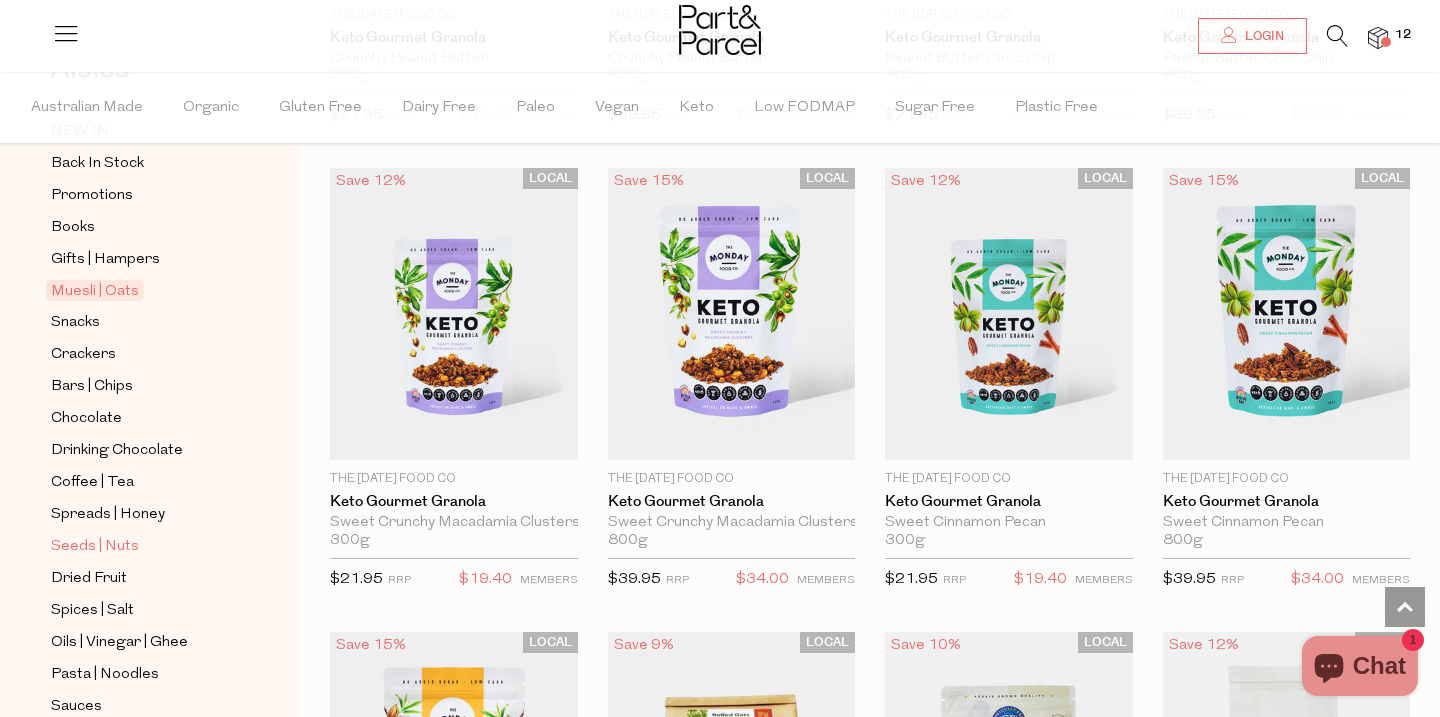 click on "Seeds | Nuts" at bounding box center [142, 546] 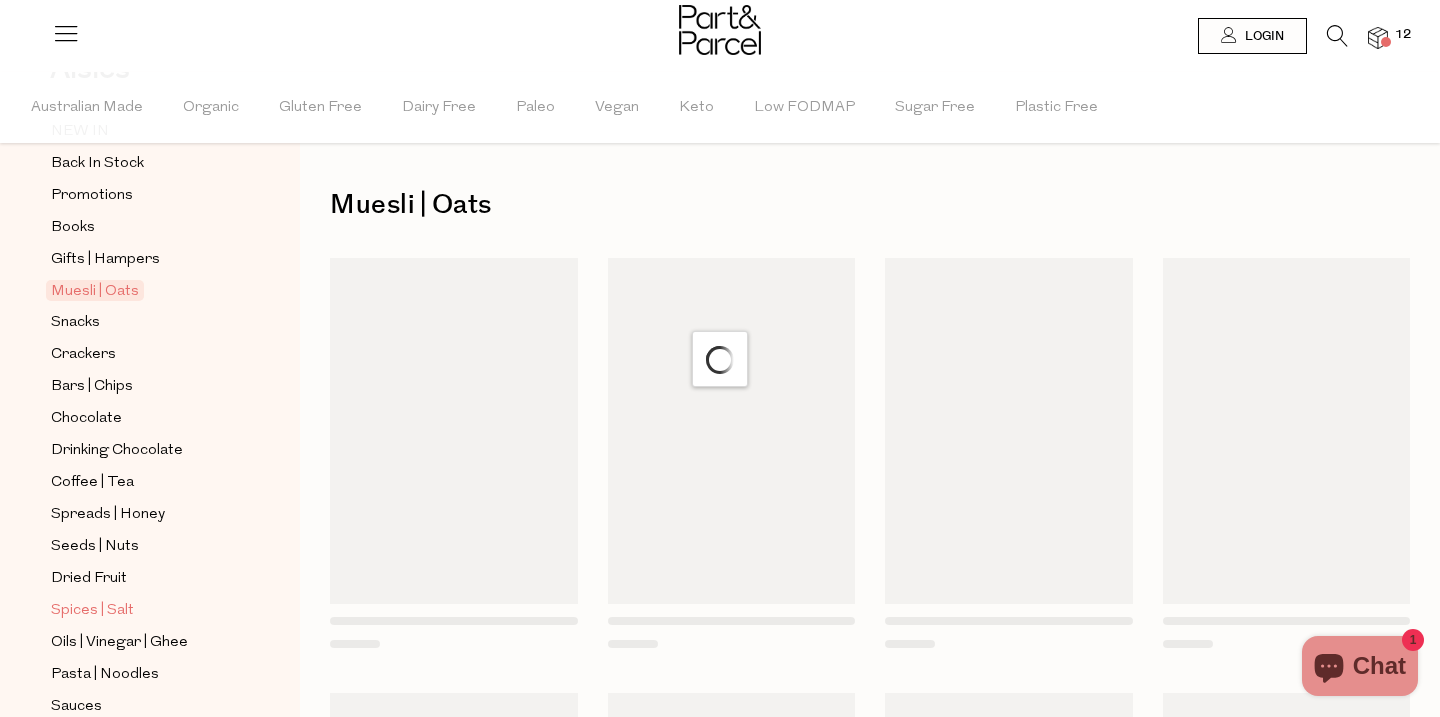 scroll, scrollTop: 0, scrollLeft: 0, axis: both 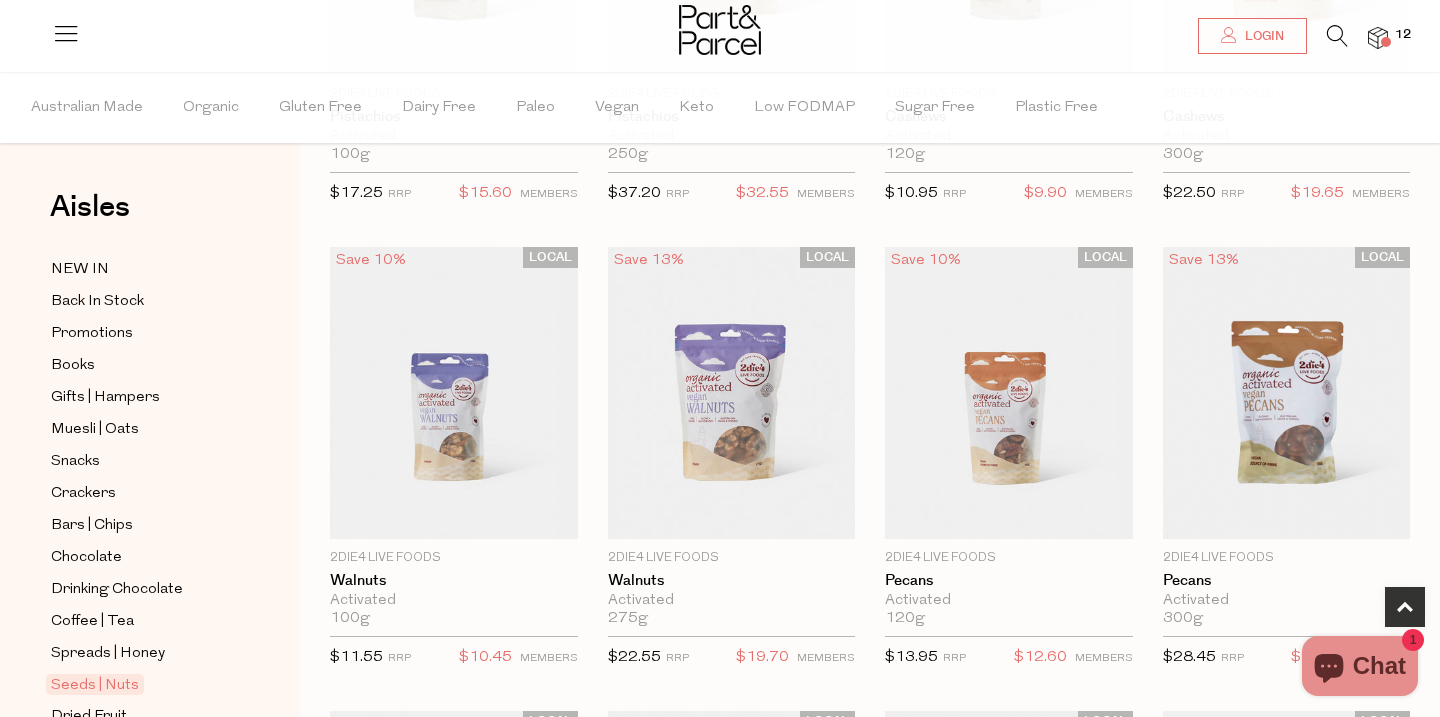click at bounding box center (720, 32) 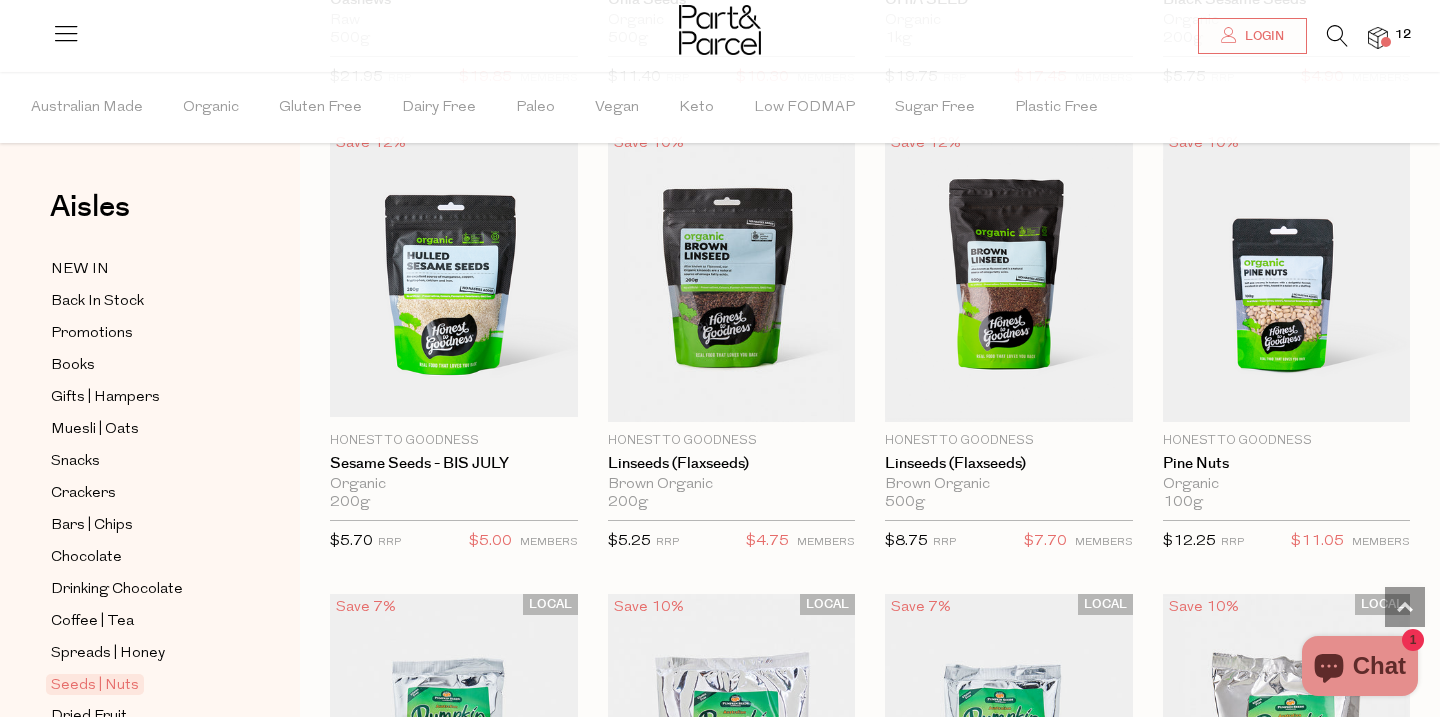scroll, scrollTop: 3550, scrollLeft: 0, axis: vertical 